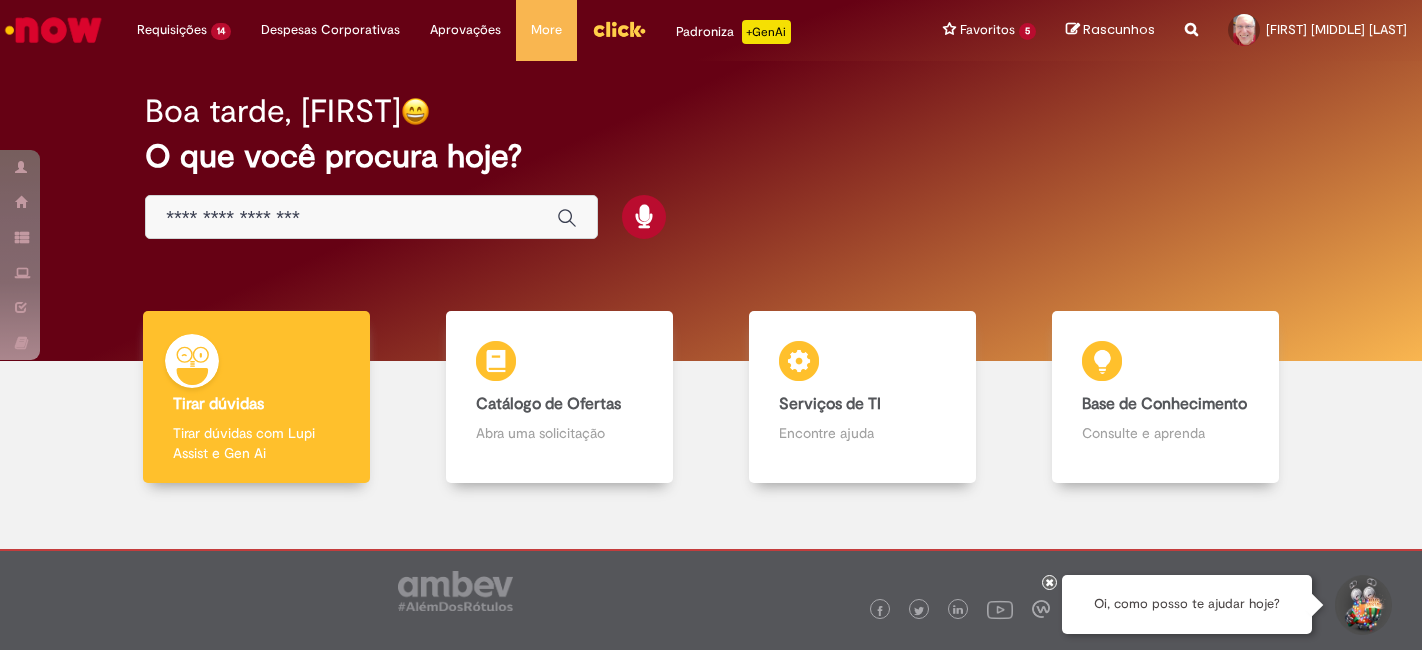 scroll, scrollTop: 0, scrollLeft: 0, axis: both 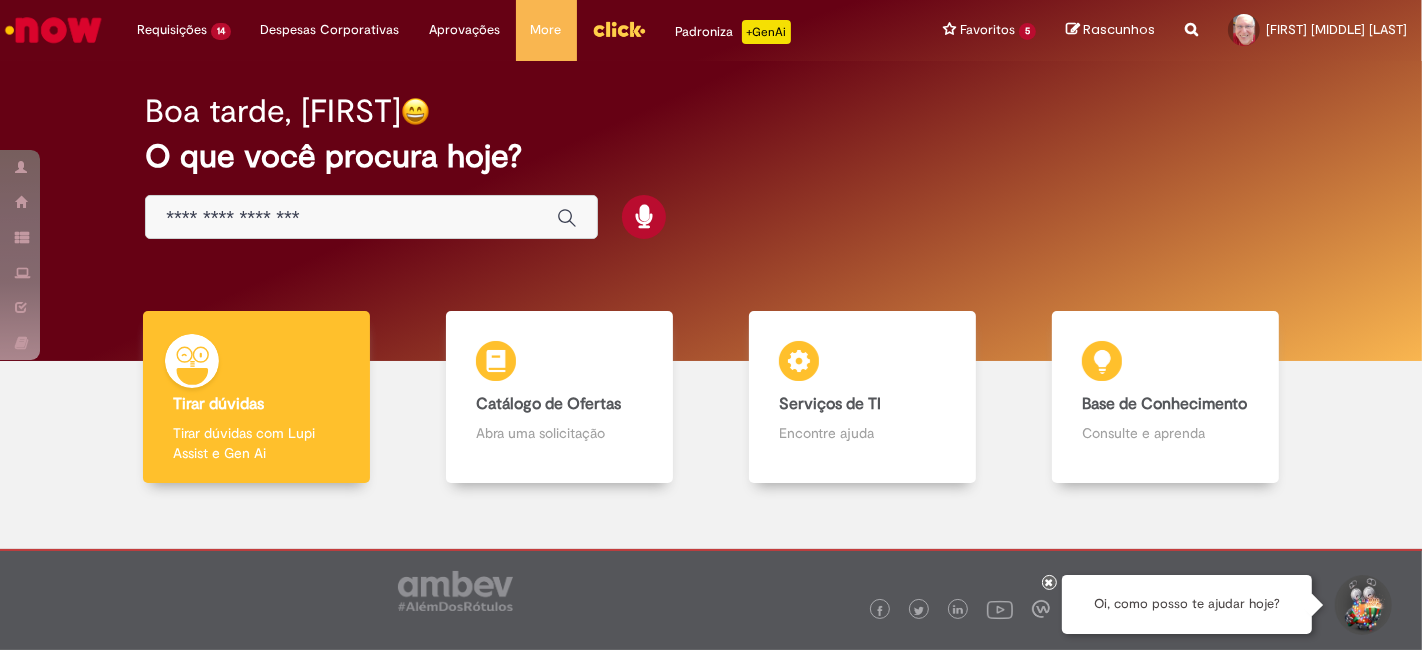 click at bounding box center [351, 218] 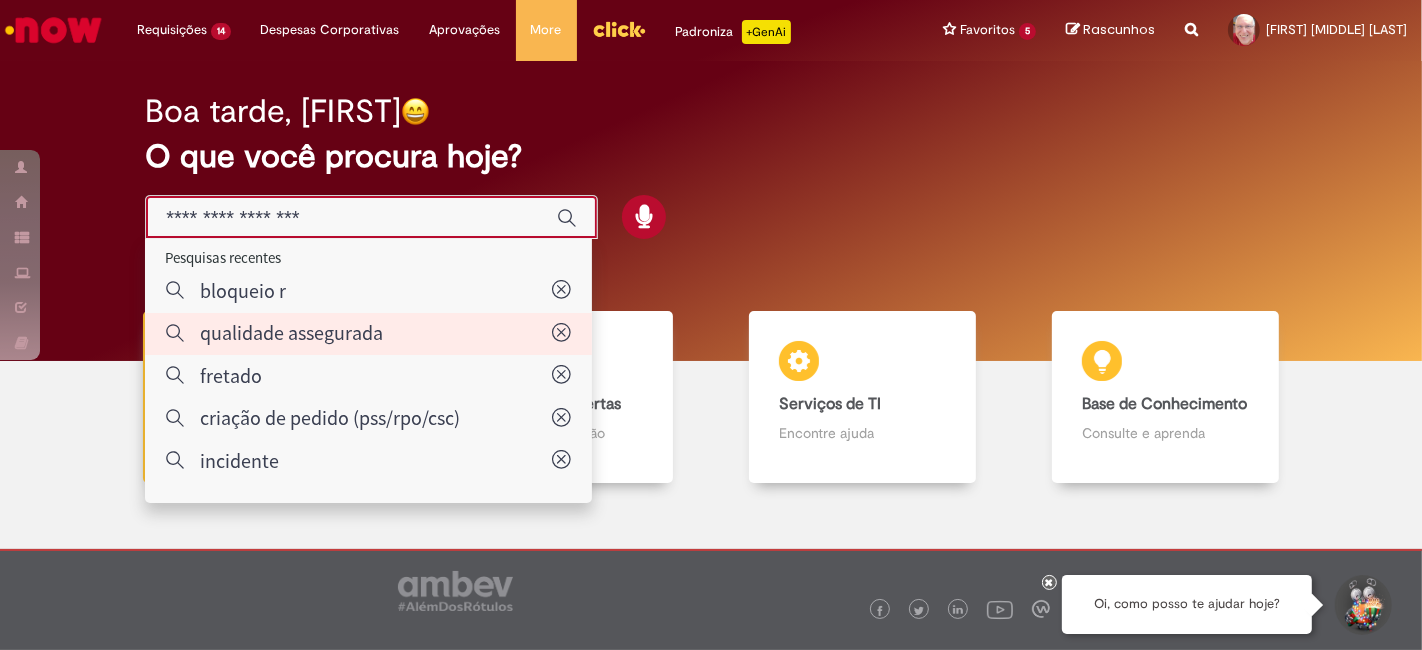 type on "**********" 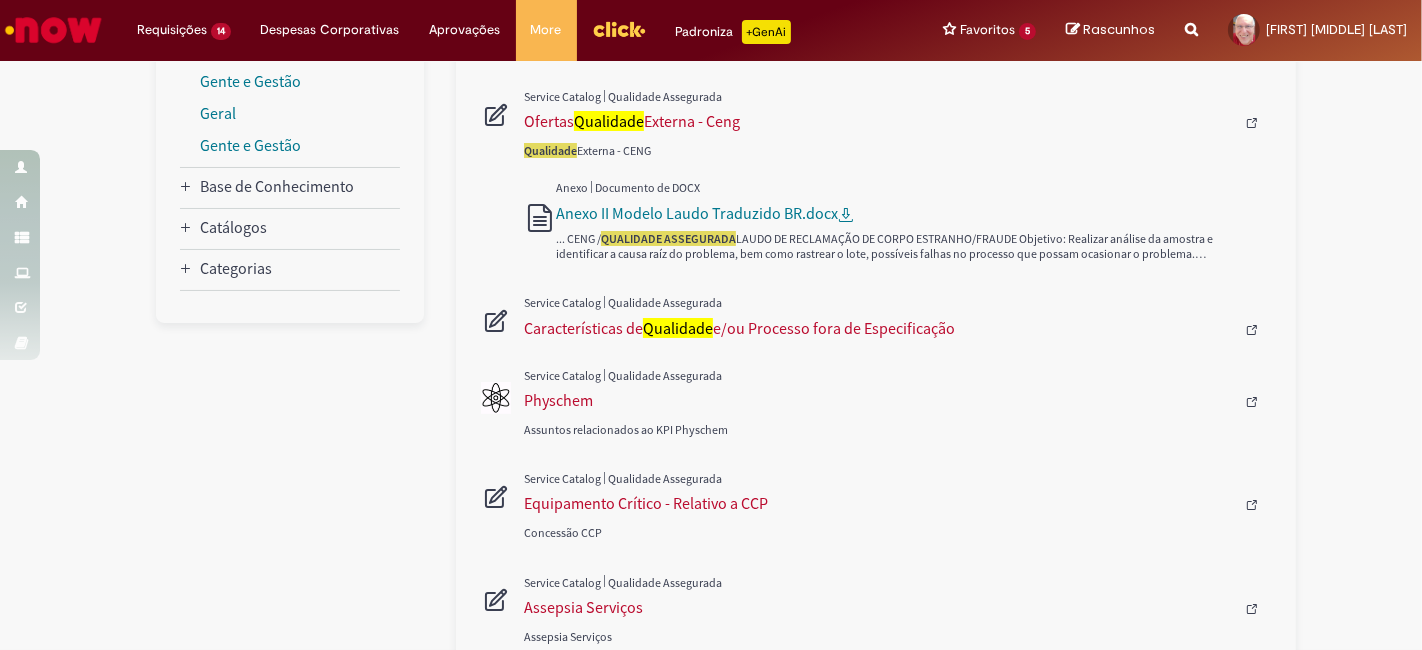 scroll, scrollTop: 111, scrollLeft: 0, axis: vertical 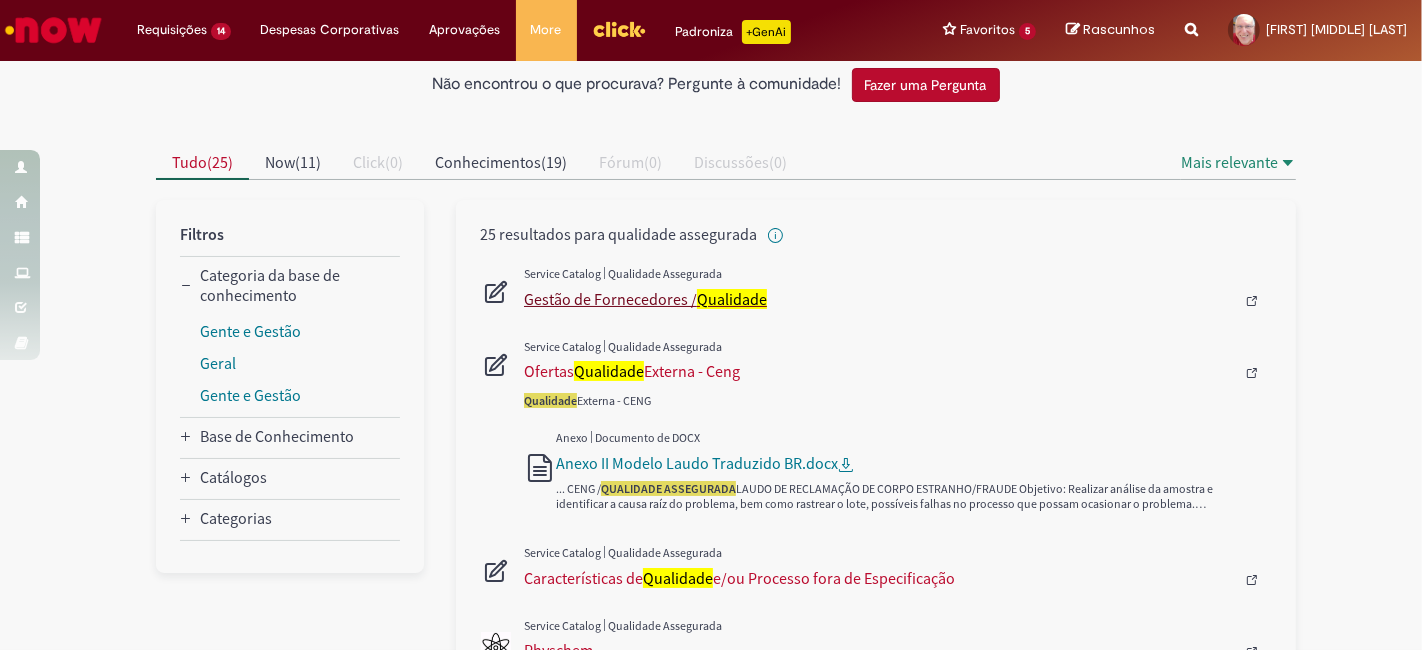 click on "Gestão de Fornecedores /  Qualidade" at bounding box center [879, 299] 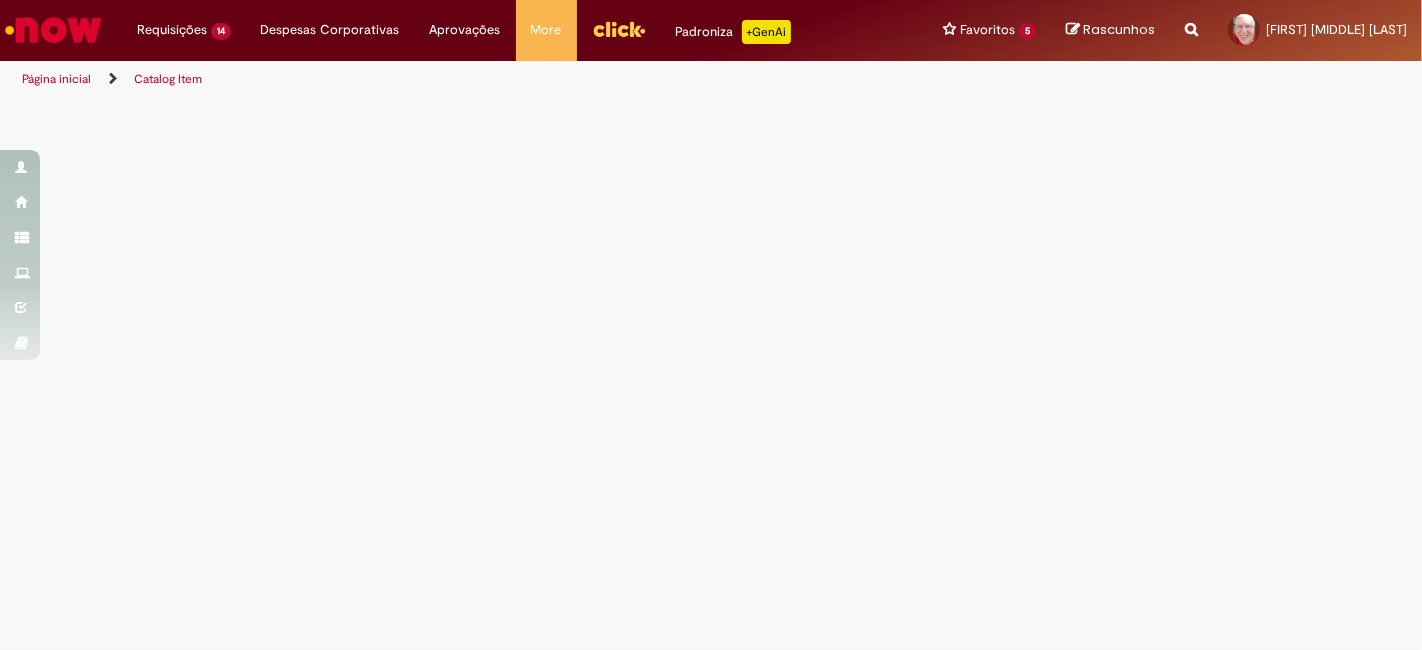 scroll, scrollTop: 0, scrollLeft: 0, axis: both 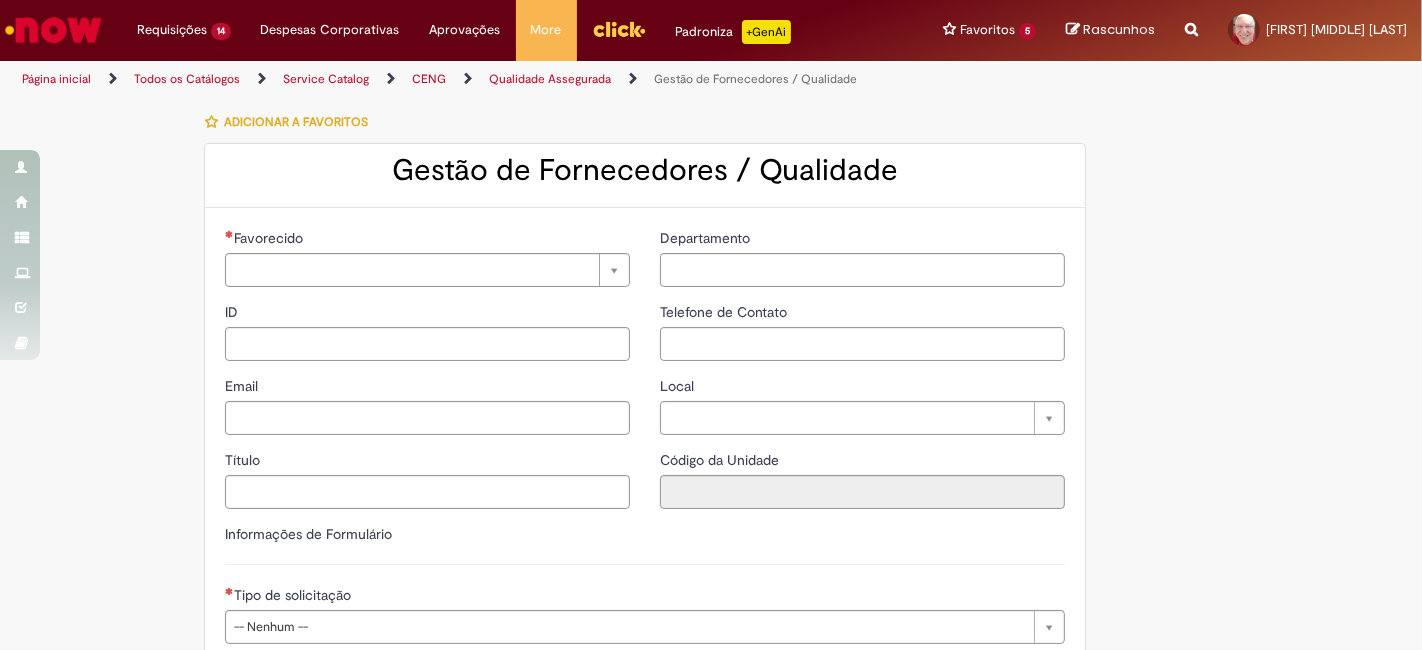 type on "********" 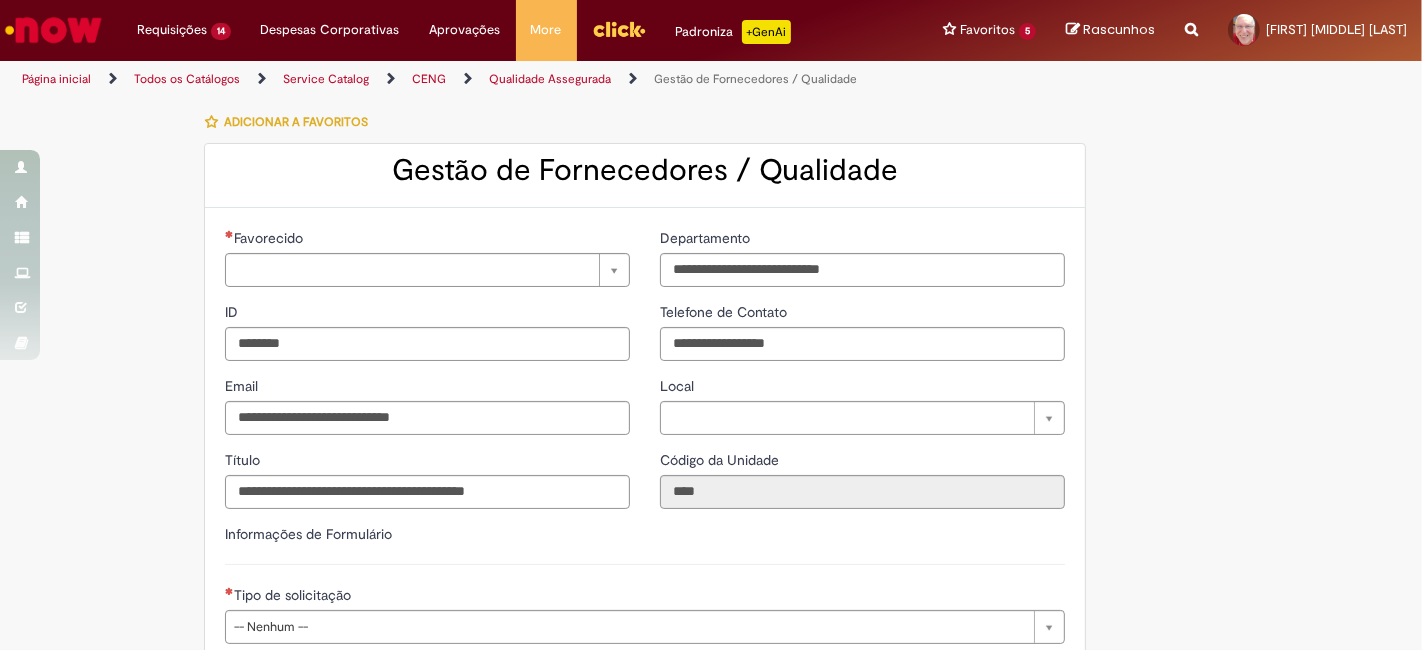 type on "**********" 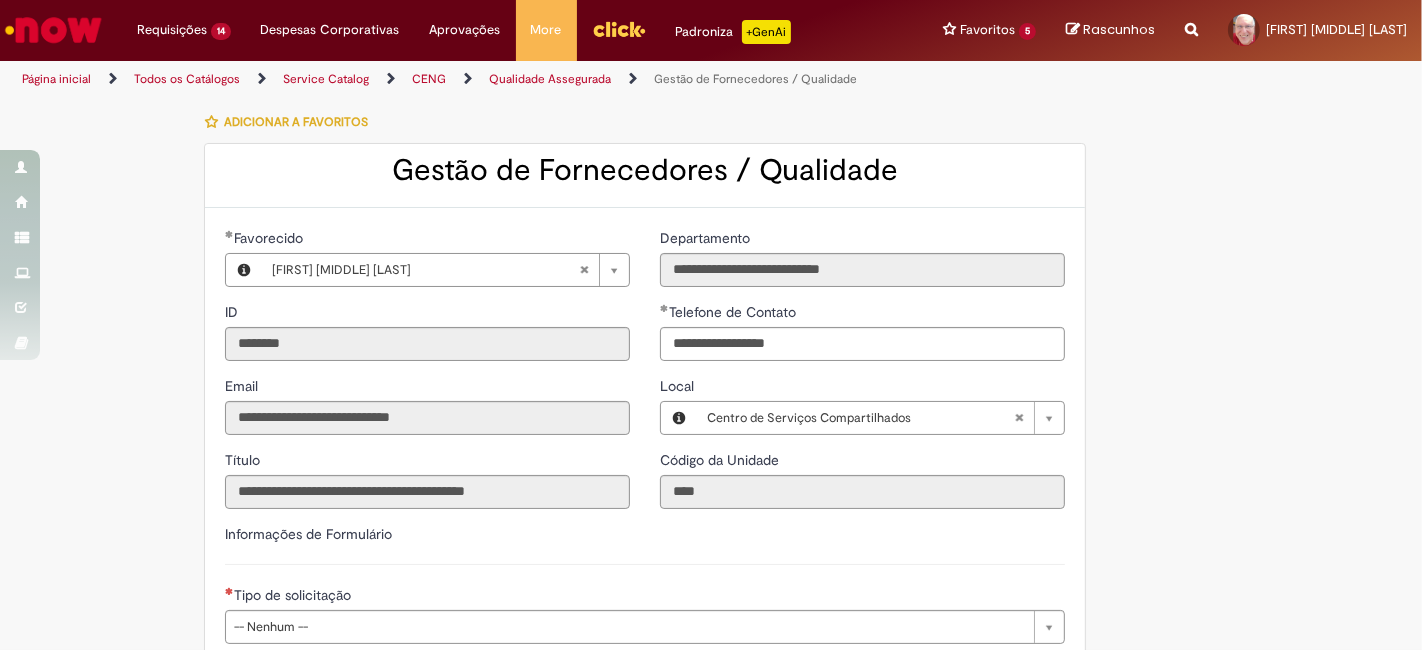 type on "**********" 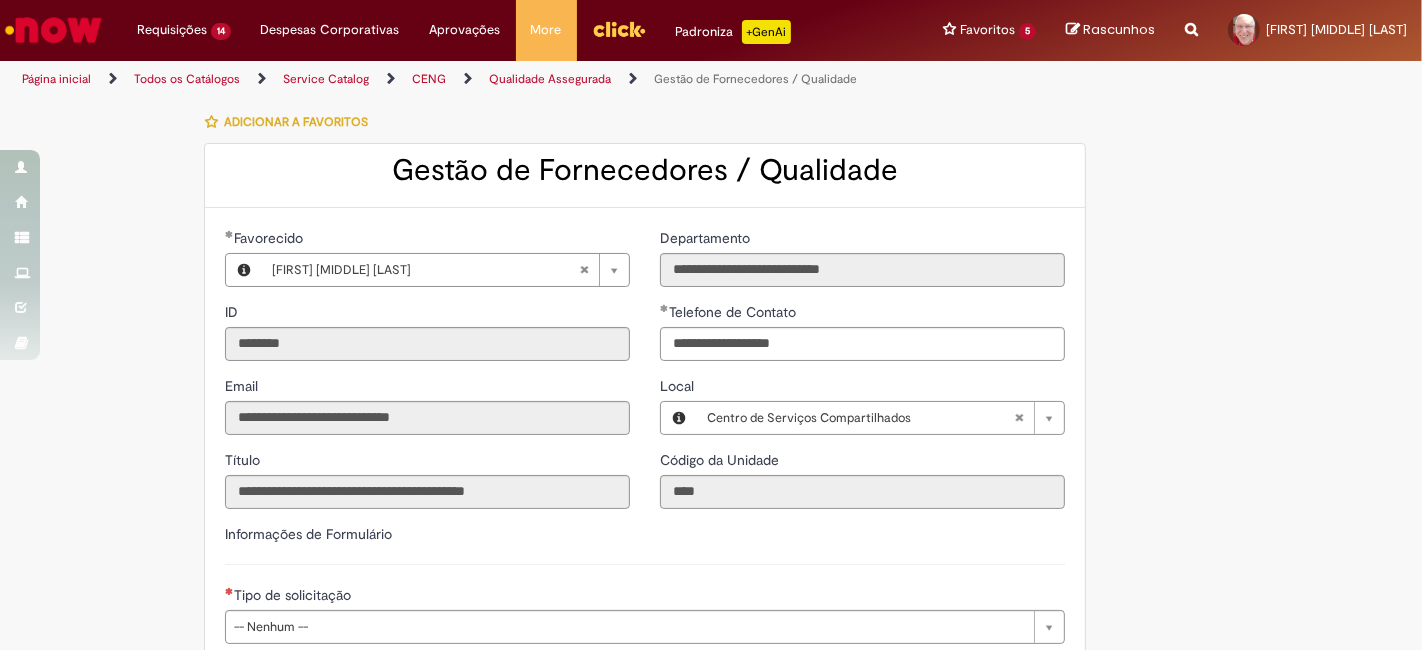 scroll, scrollTop: 222, scrollLeft: 0, axis: vertical 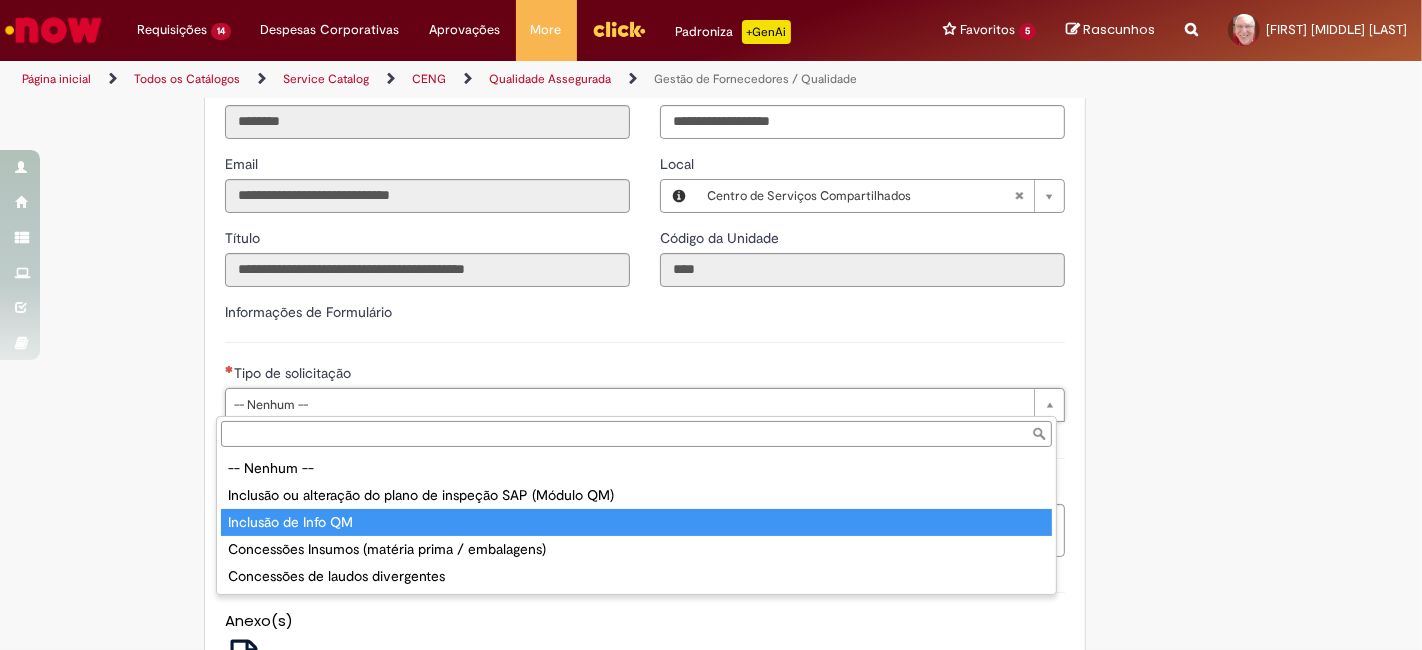 type on "**********" 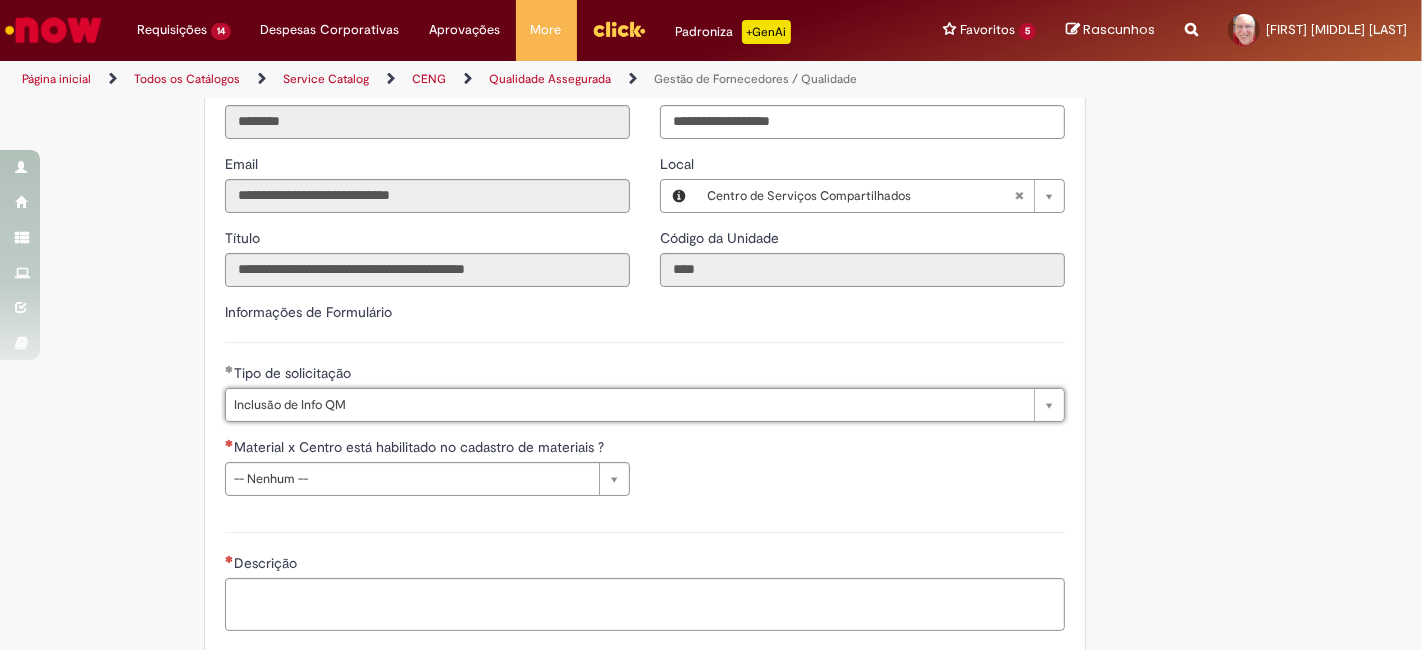 scroll, scrollTop: 444, scrollLeft: 0, axis: vertical 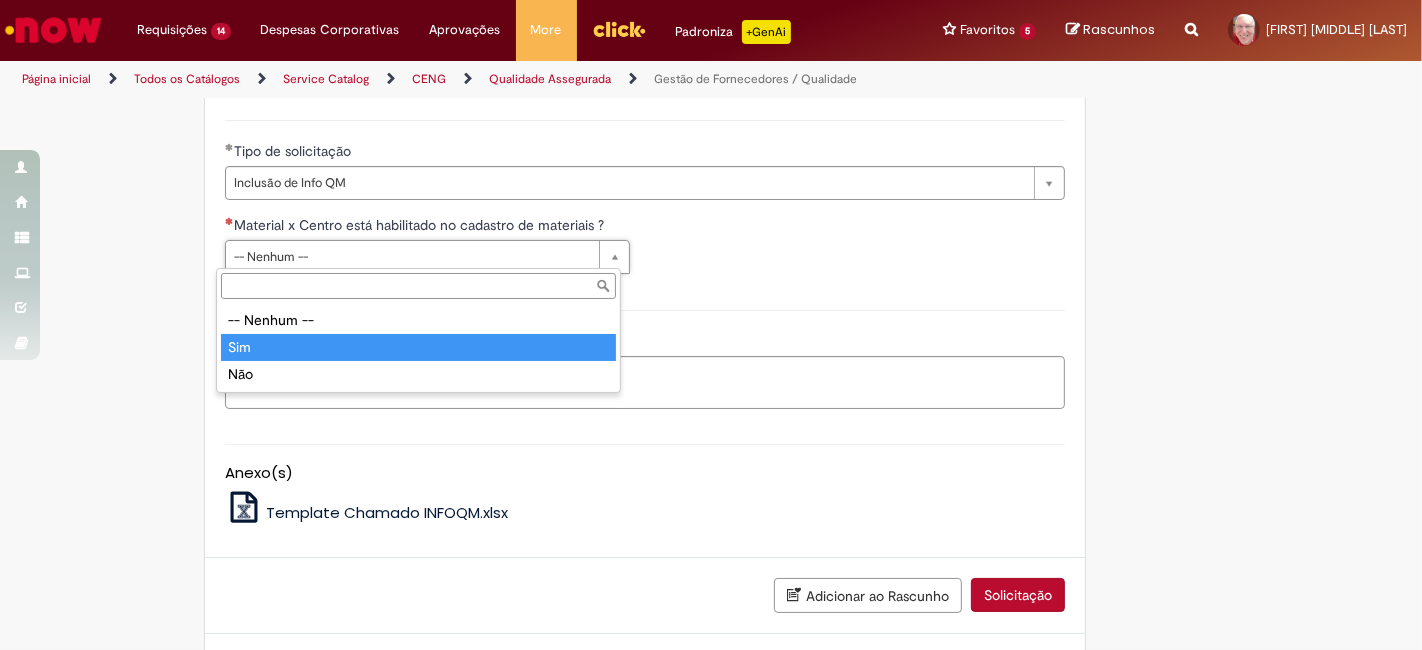 type on "***" 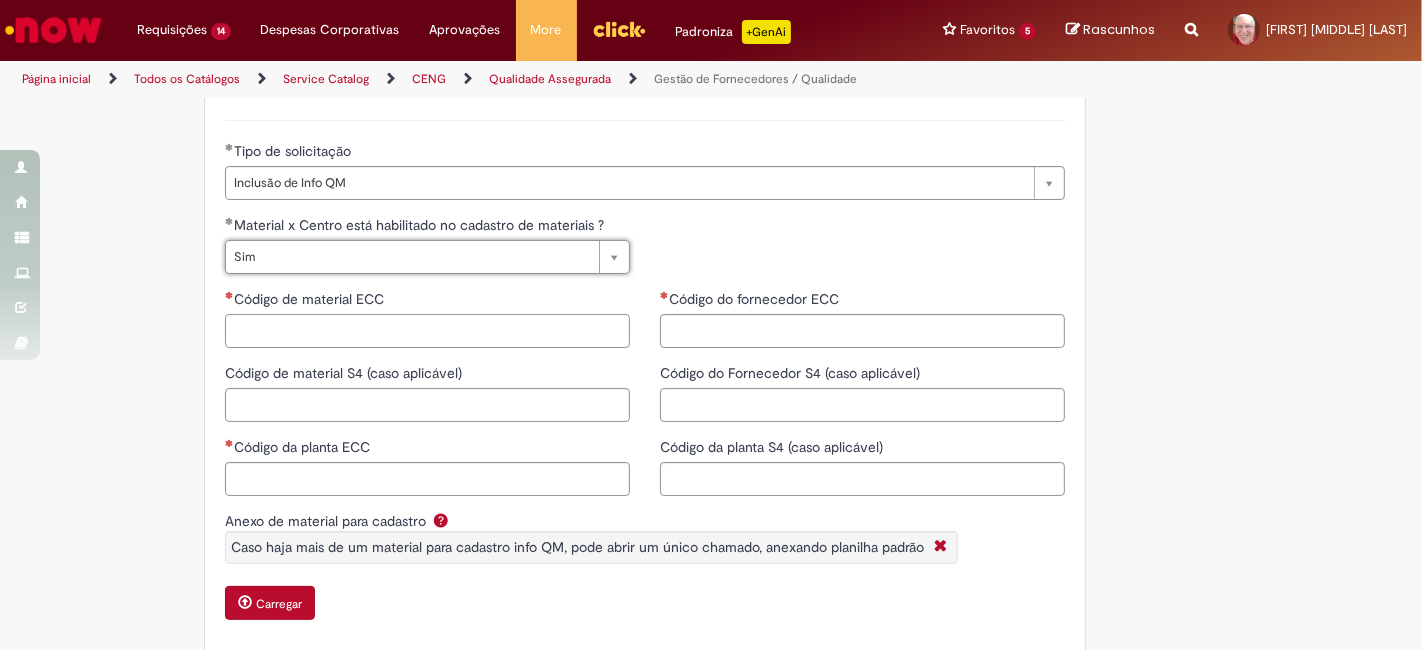 click on "Código de material ECC" at bounding box center [427, 331] 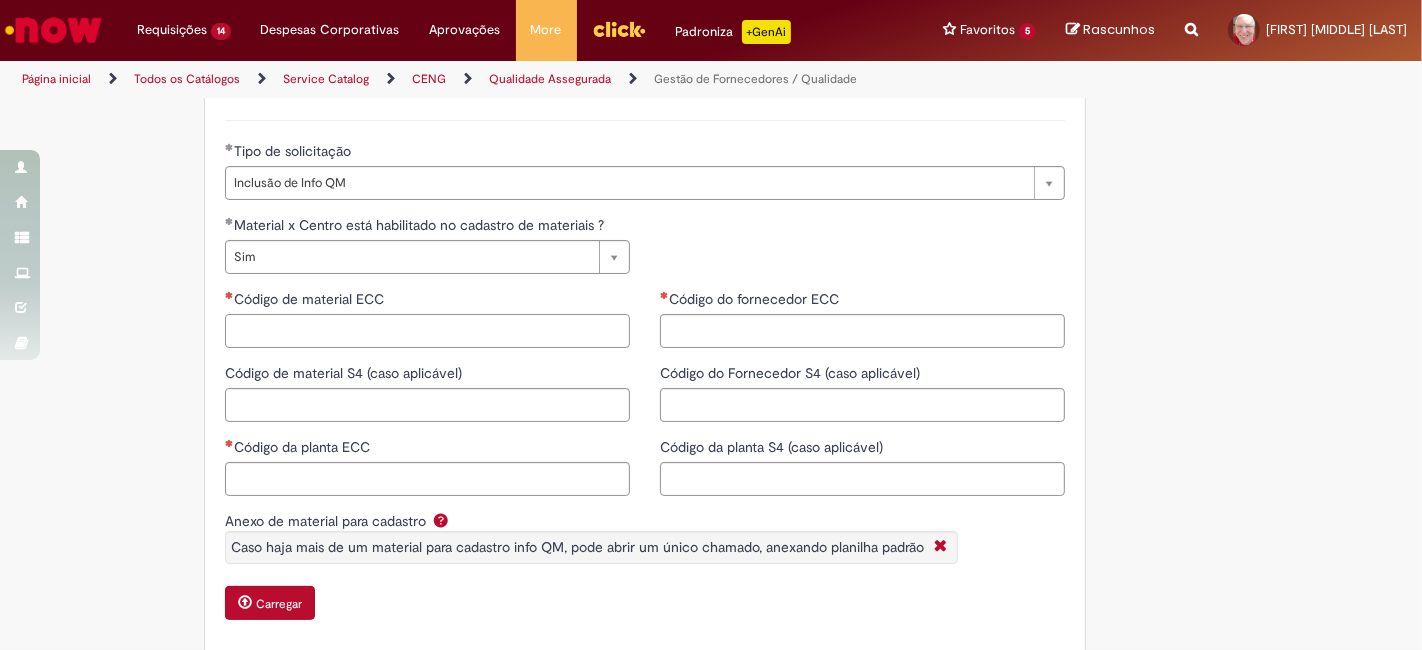 paste on "******" 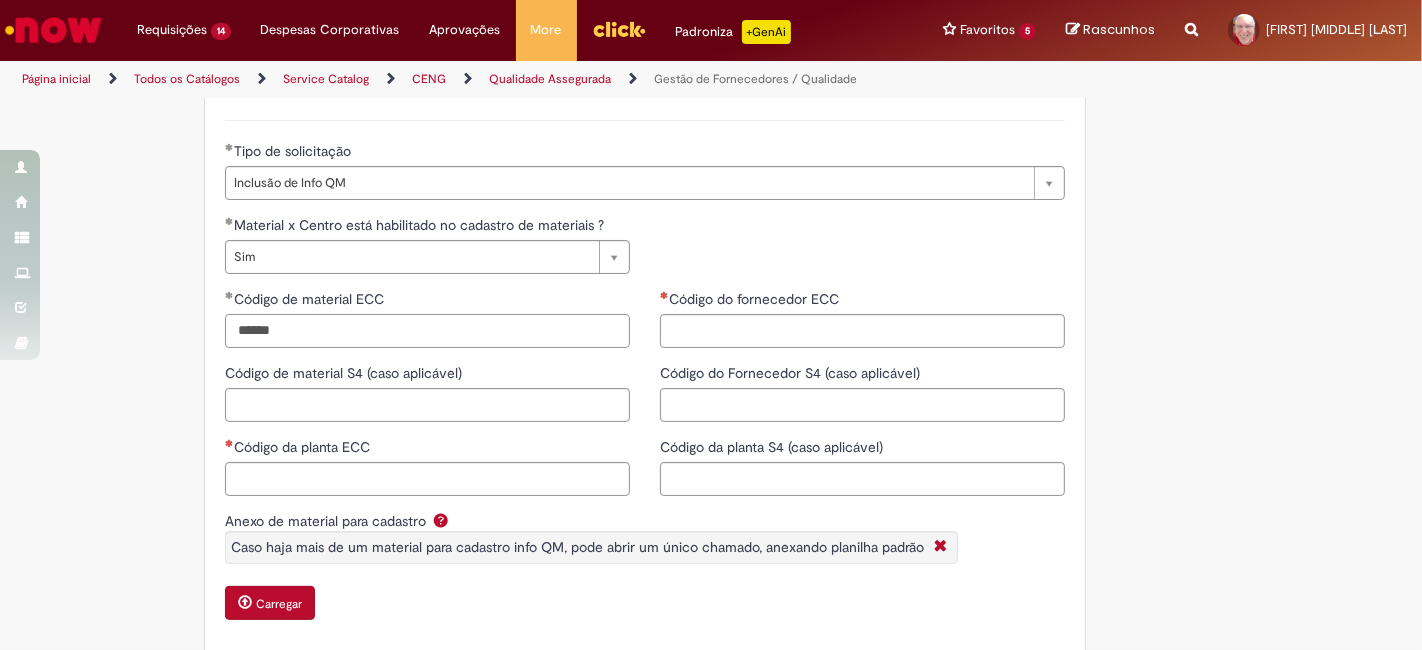drag, startPoint x: 277, startPoint y: 326, endPoint x: 214, endPoint y: 328, distance: 63.03174 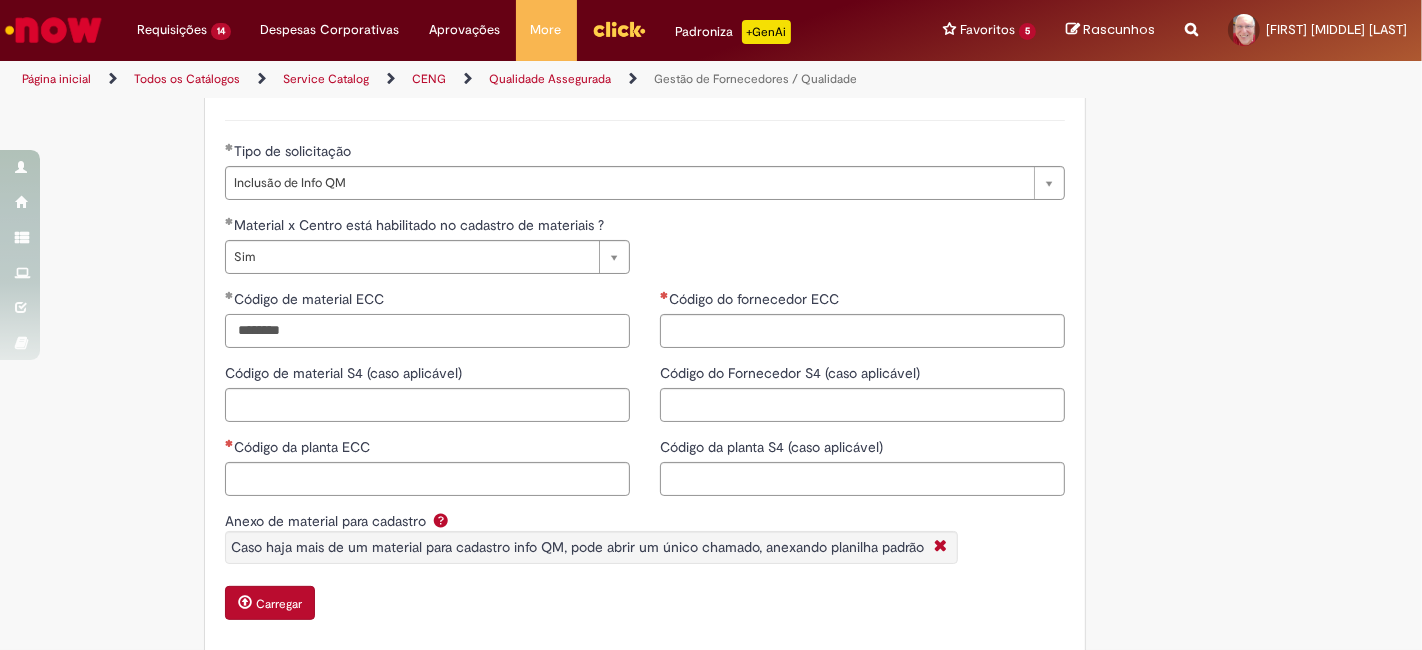 type on "********" 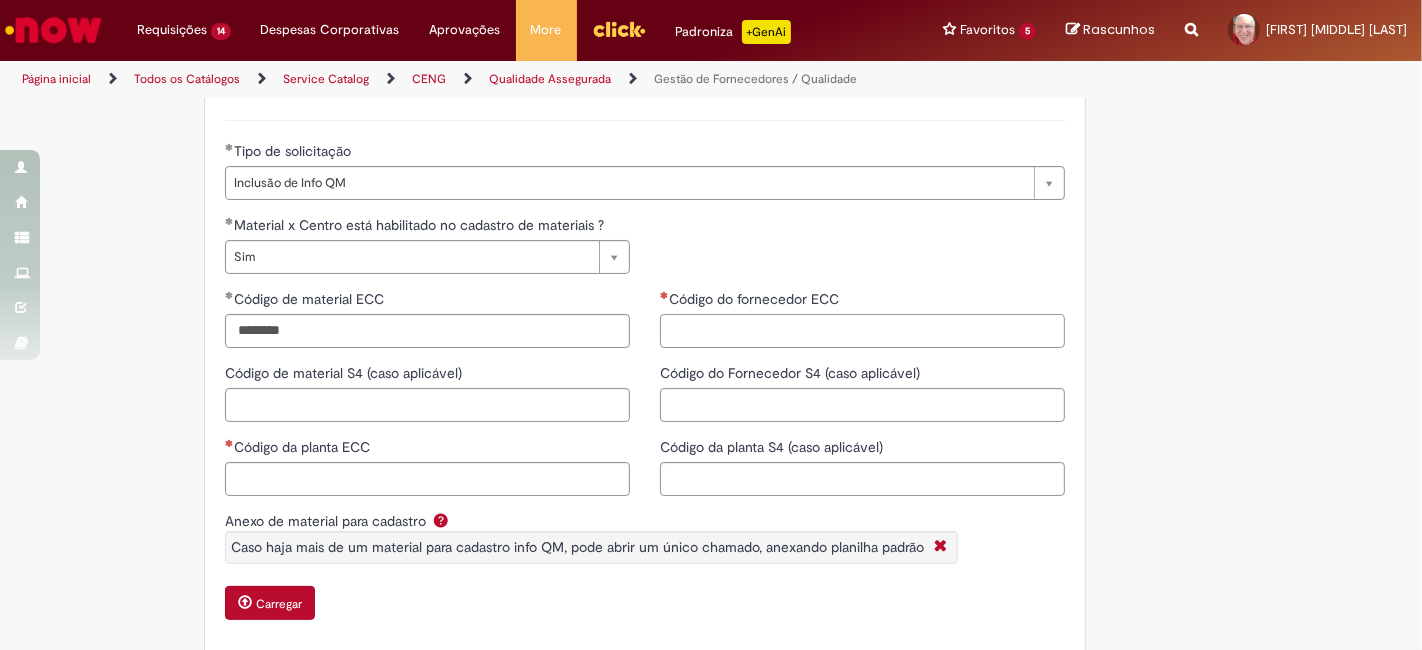 click on "Código do fornecedor ECC" at bounding box center [862, 331] 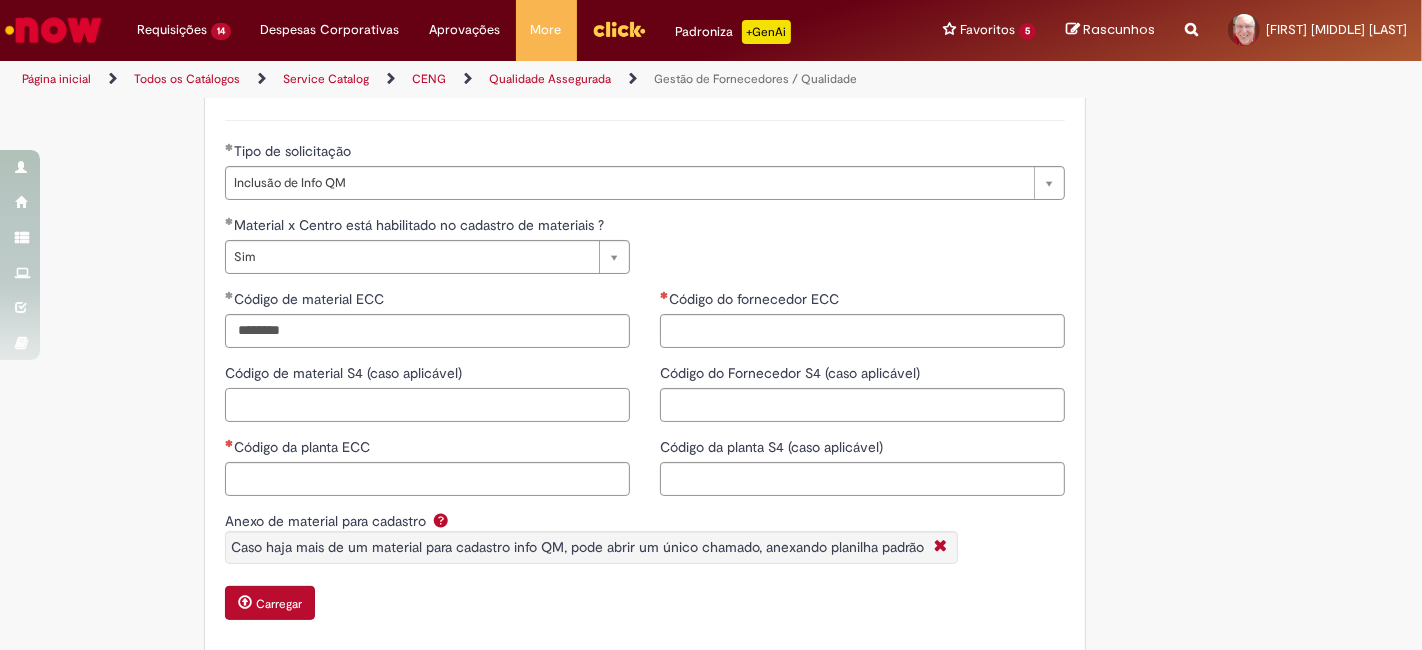 click on "Código de material S4 (caso aplicável)" at bounding box center [427, 405] 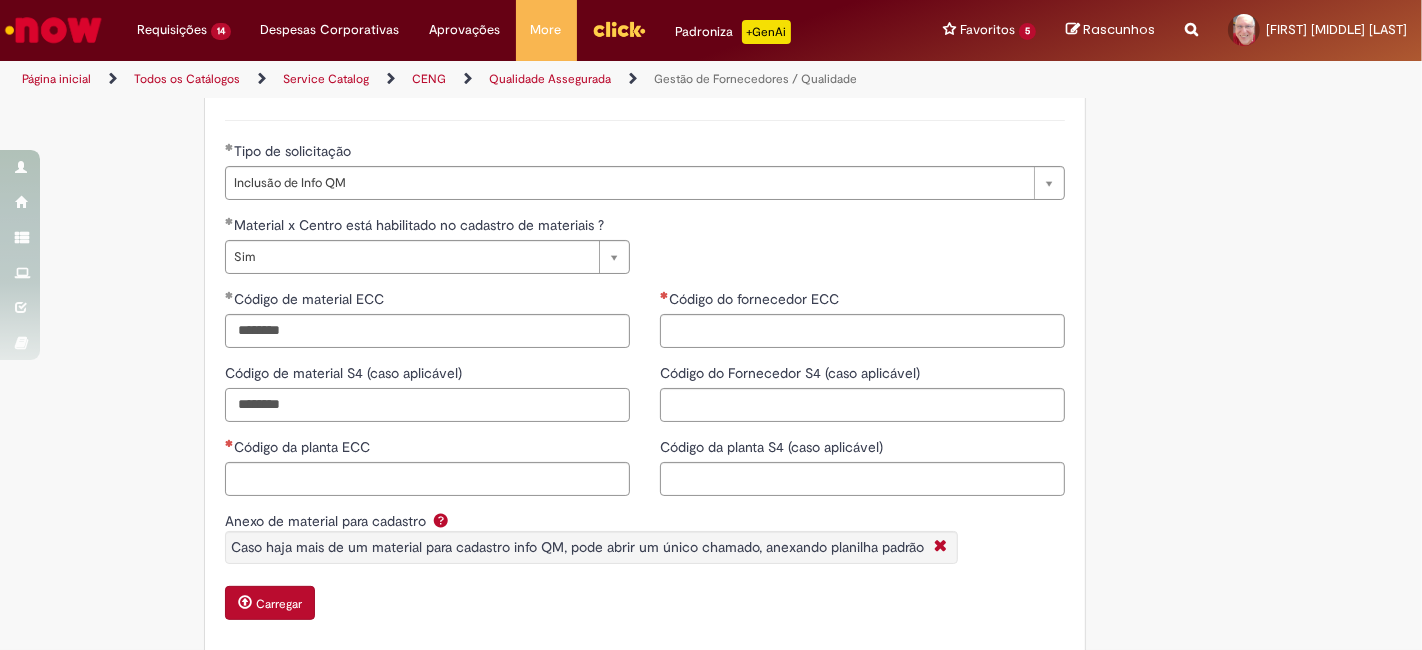 type on "********" 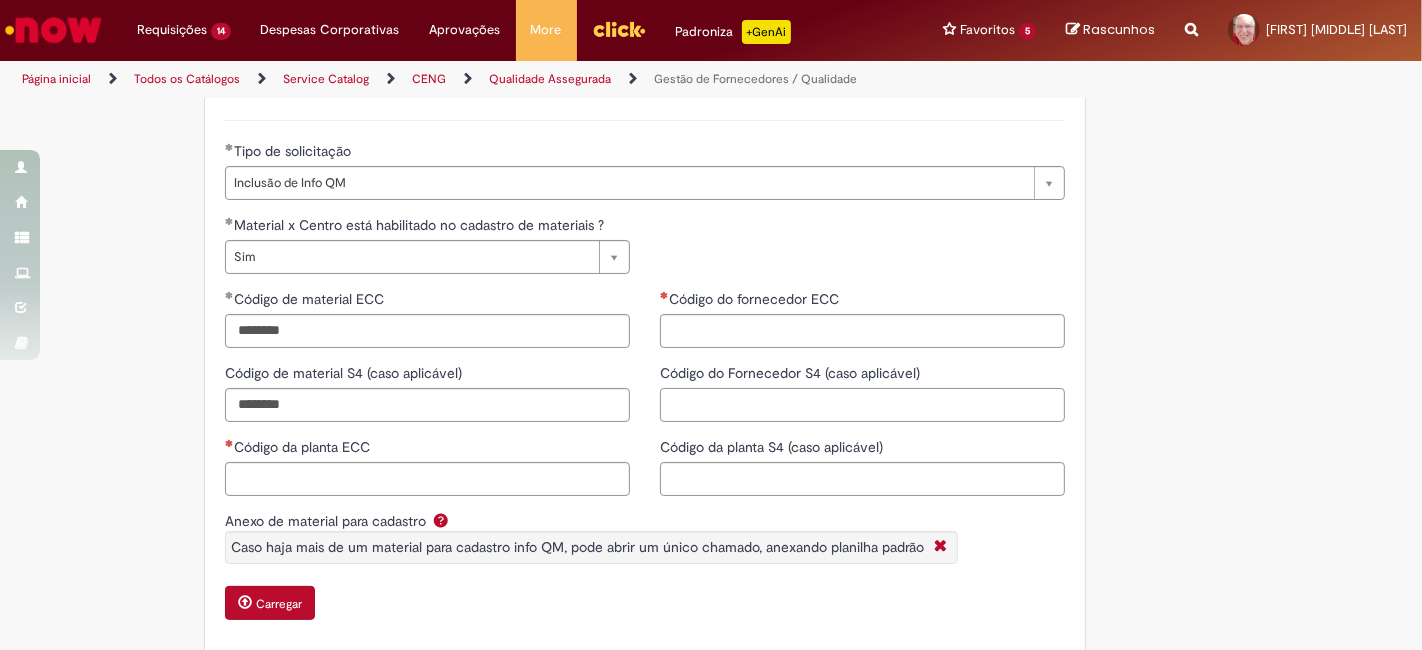 click on "Código do Fornecedor S4 (caso aplicável)" at bounding box center [862, 405] 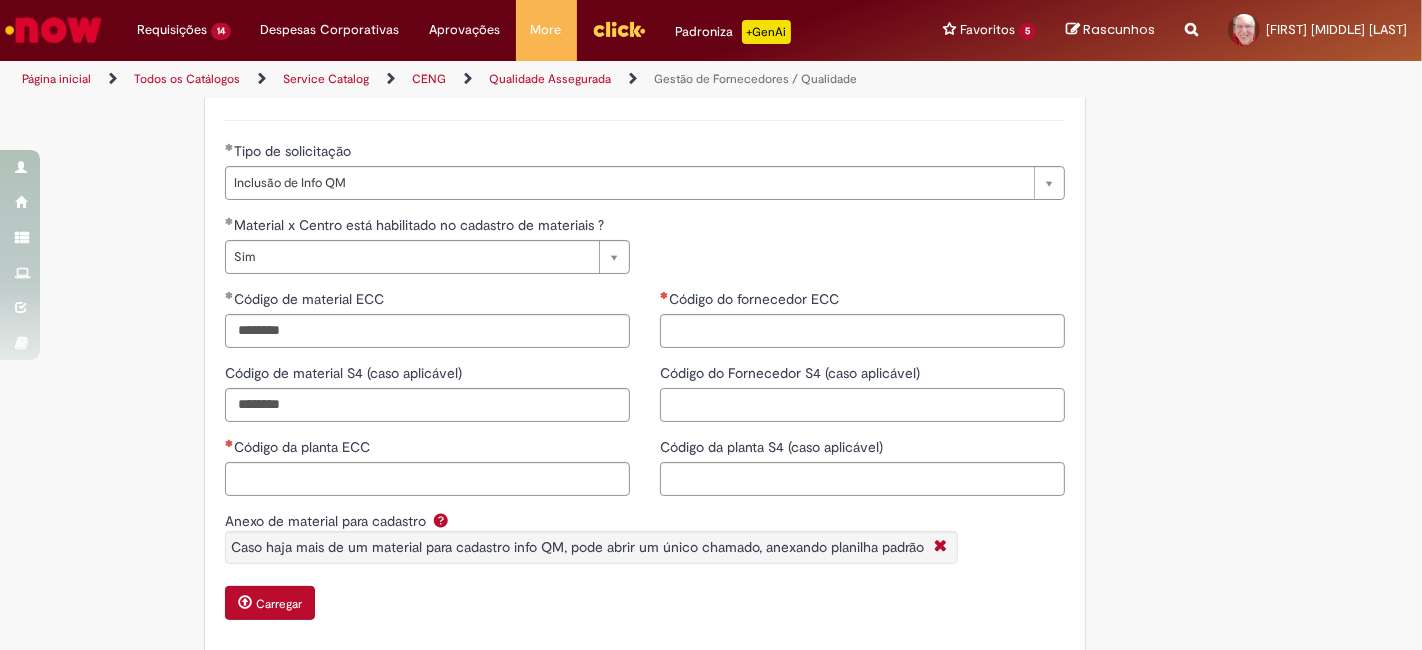 paste on "******" 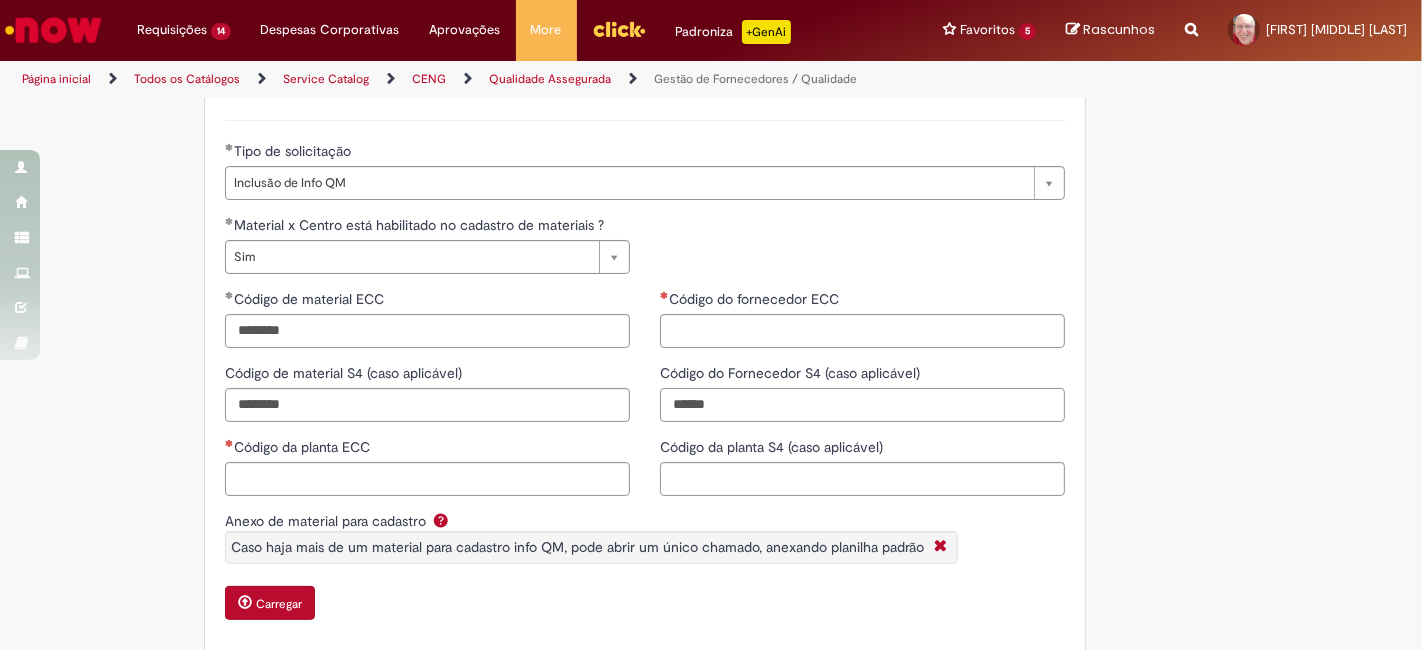 type on "******" 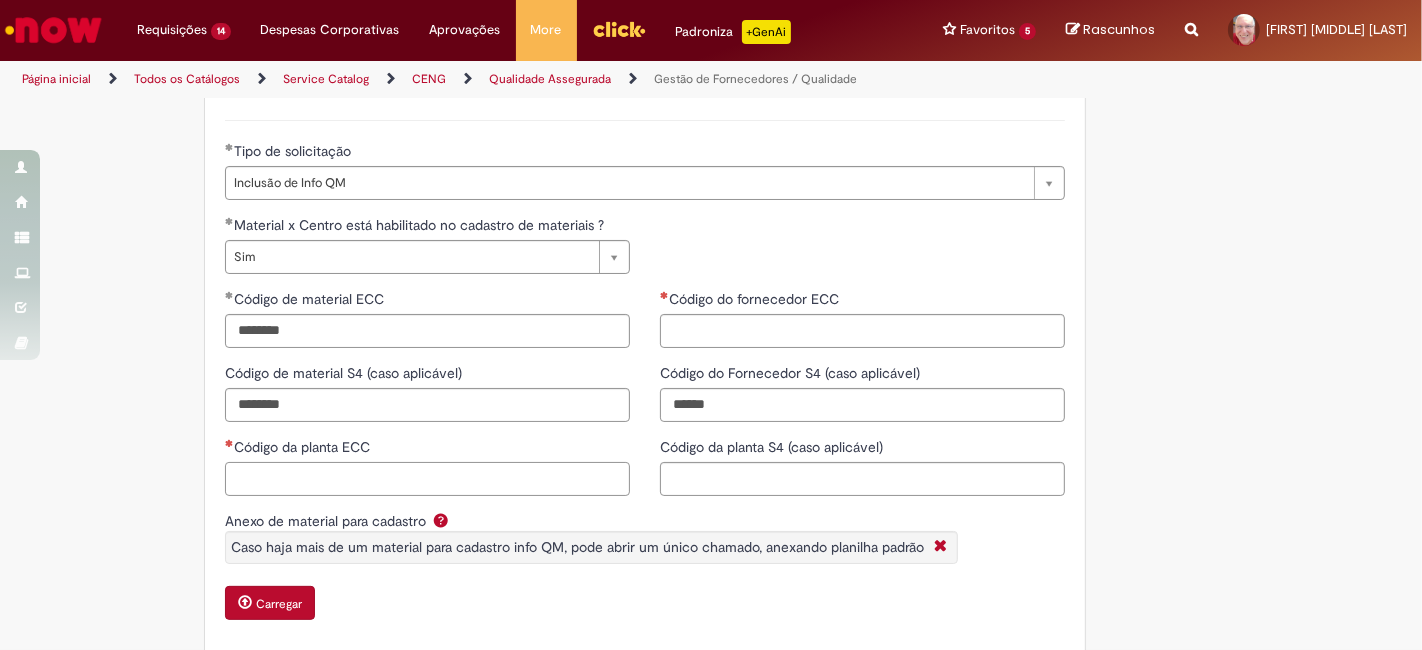 click on "Código da planta ECC" at bounding box center (427, 479) 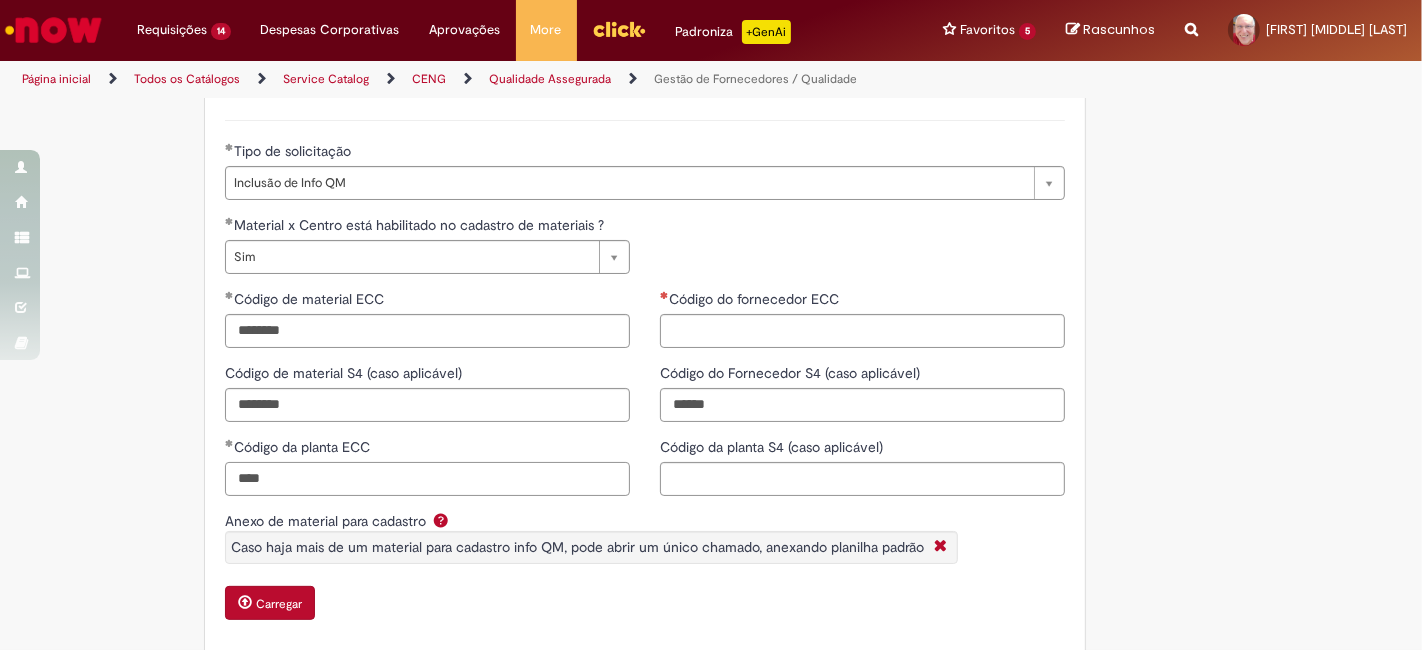 type on "****" 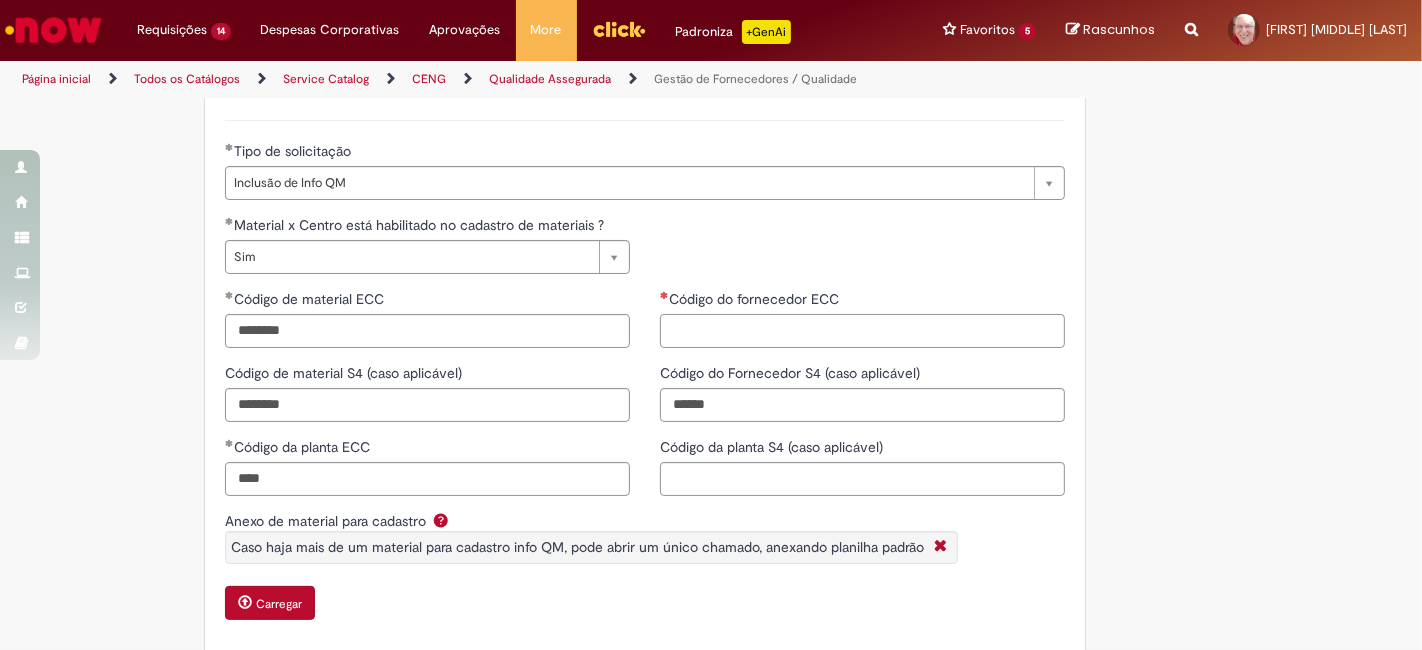 paste on "******" 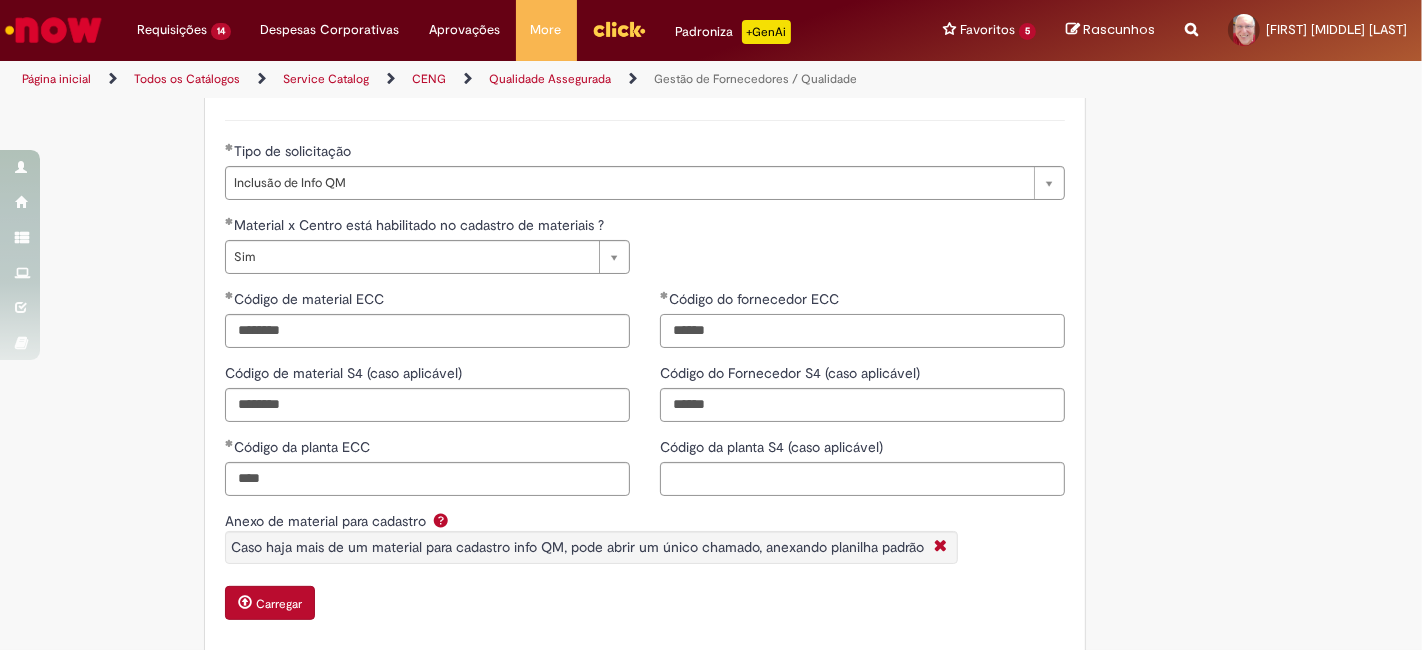 type on "******" 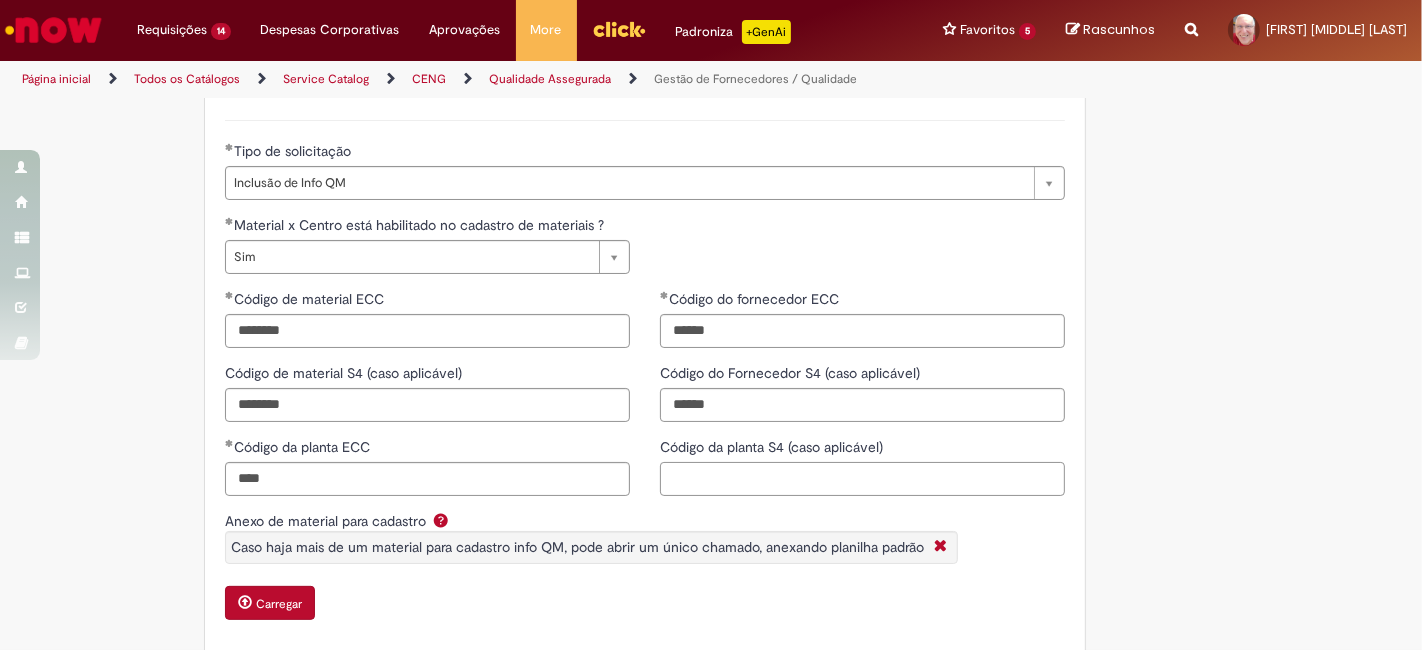 click on "Código da planta S4 (caso aplicável)" at bounding box center (862, 479) 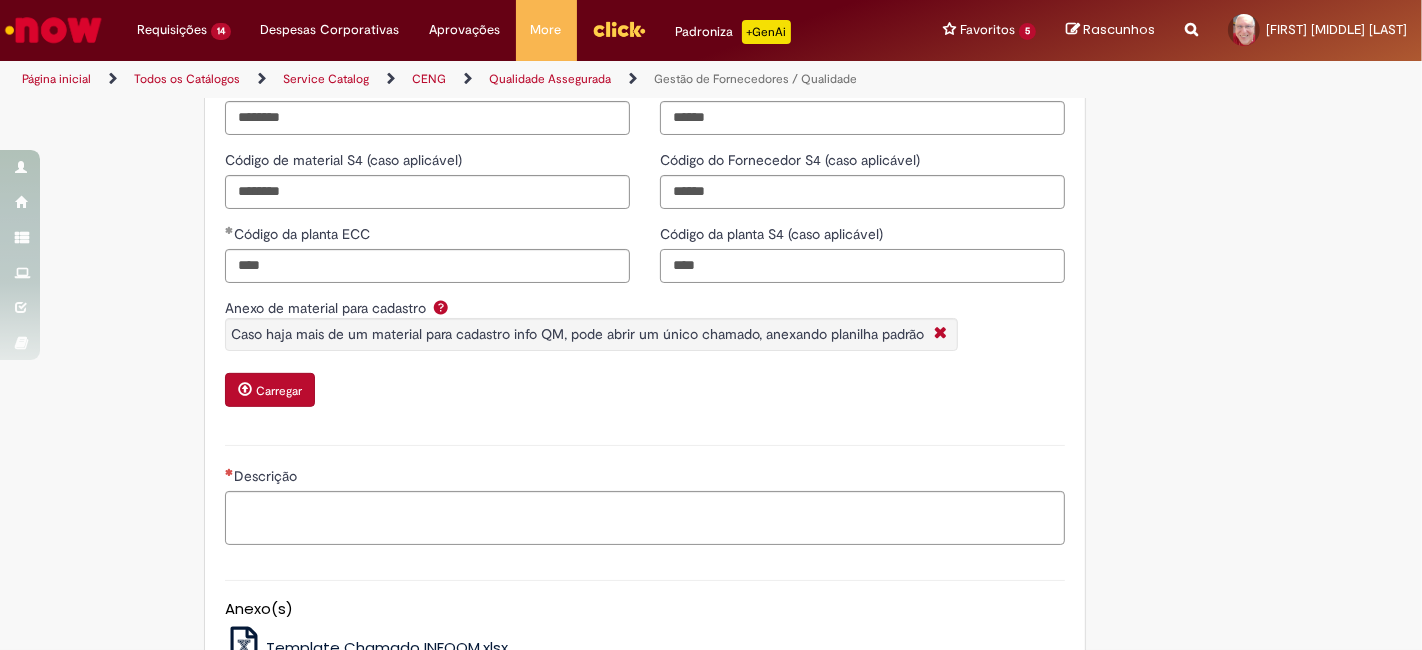 scroll, scrollTop: 666, scrollLeft: 0, axis: vertical 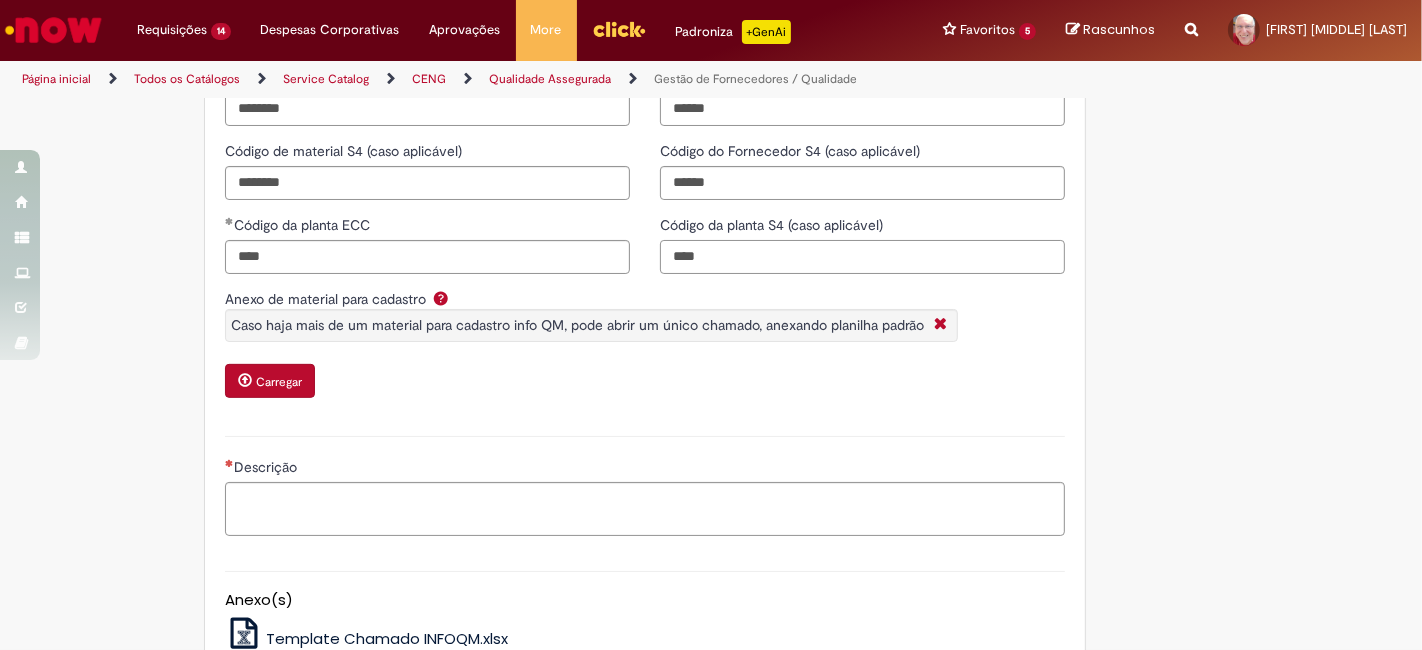 type on "****" 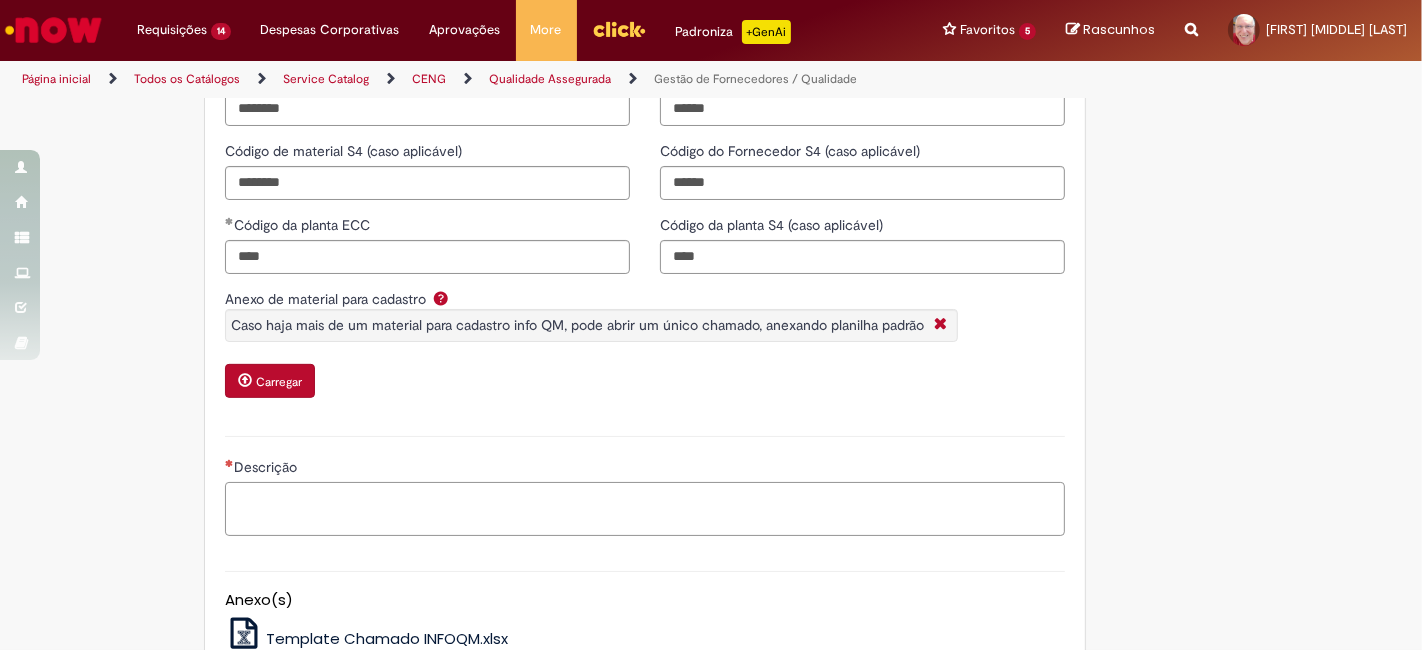 click on "Descrição" at bounding box center (645, 508) 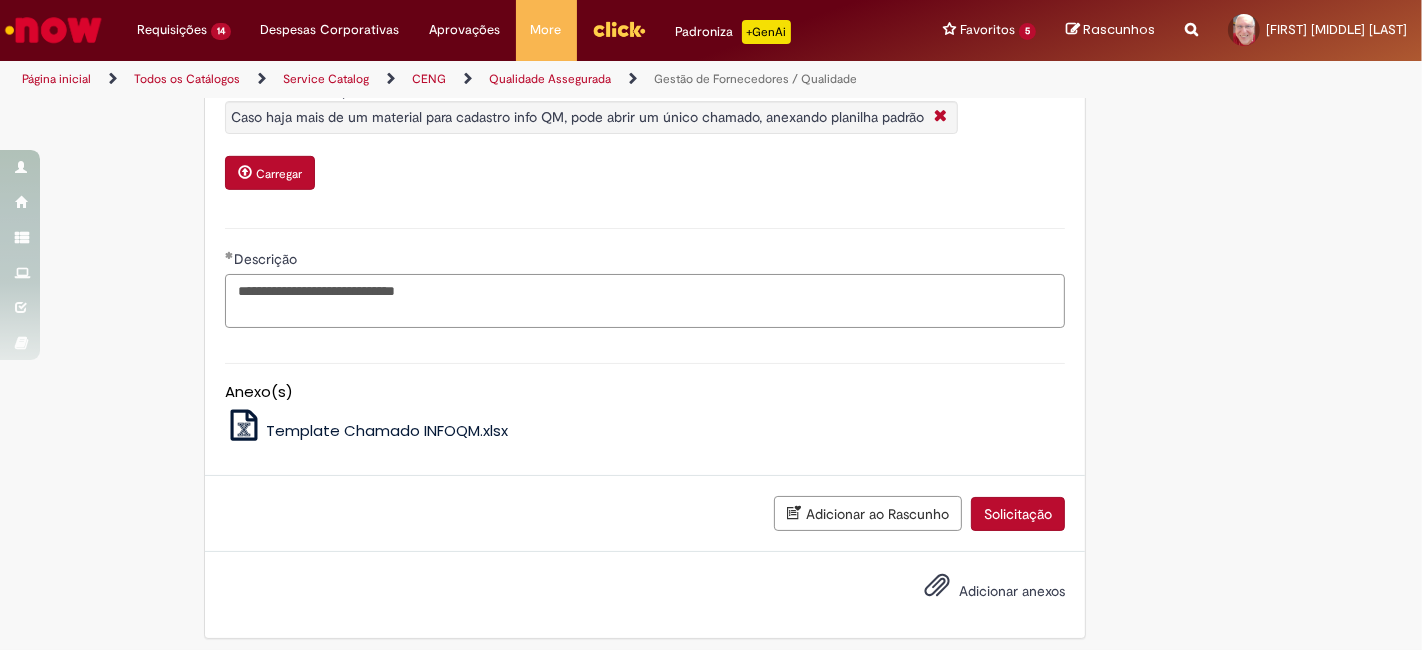 scroll, scrollTop: 882, scrollLeft: 0, axis: vertical 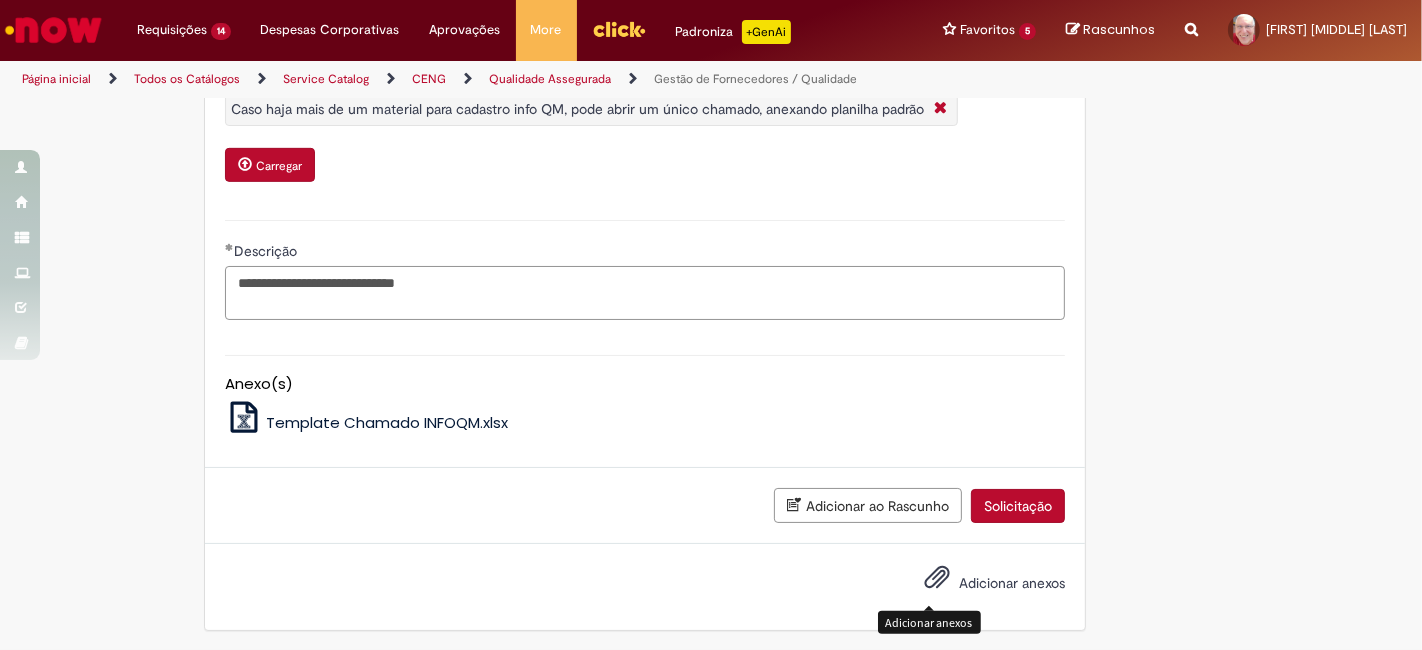 type on "**********" 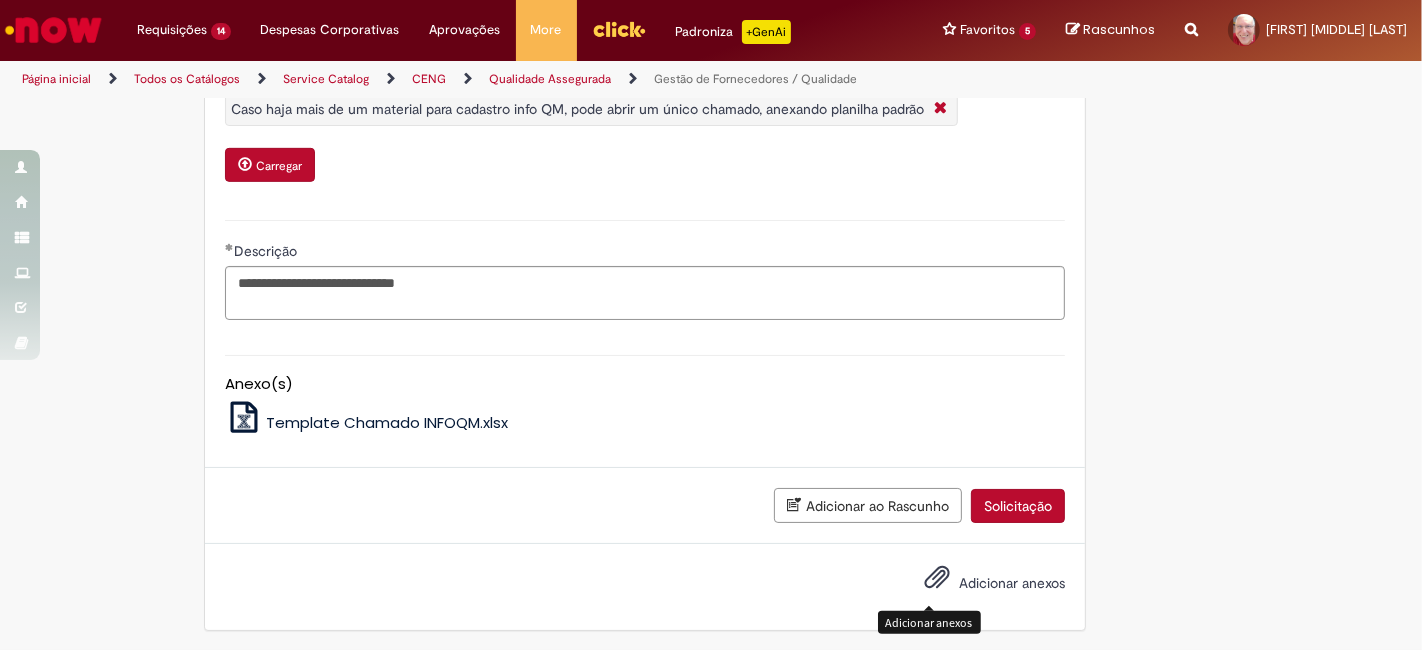 click at bounding box center (937, 578) 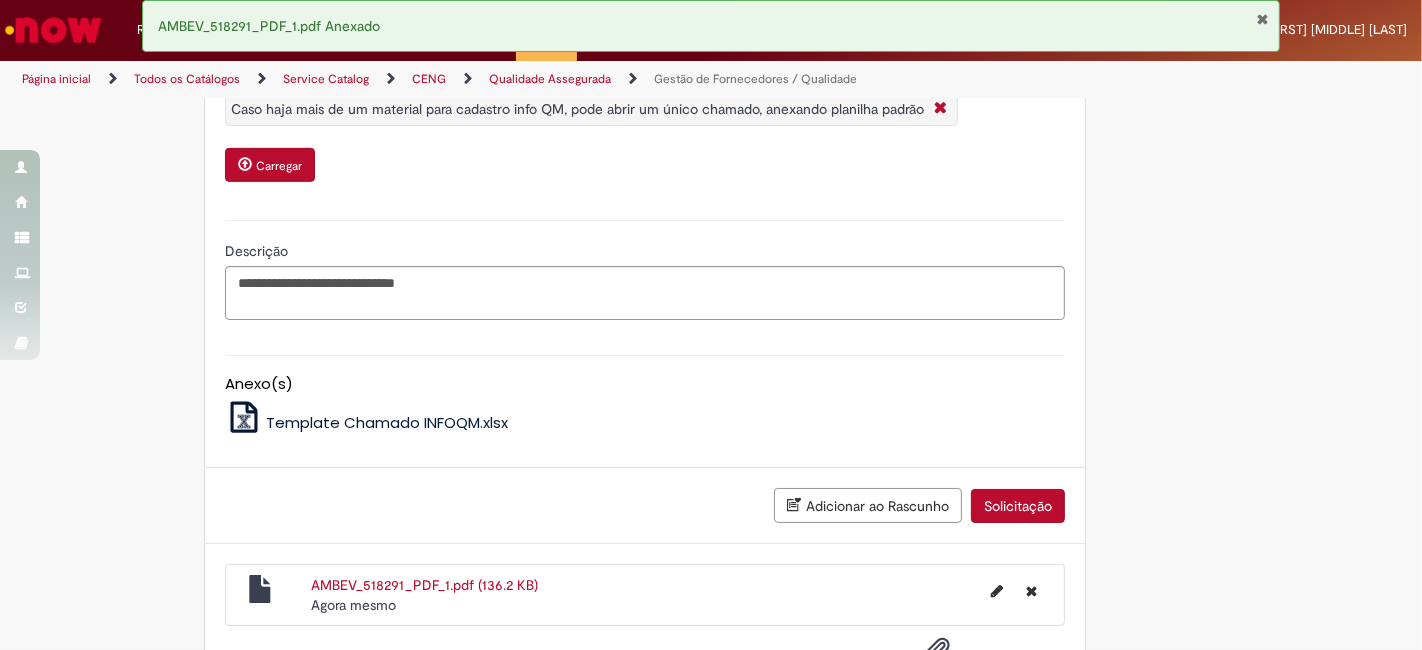 click on "Solicitação" at bounding box center (1018, 506) 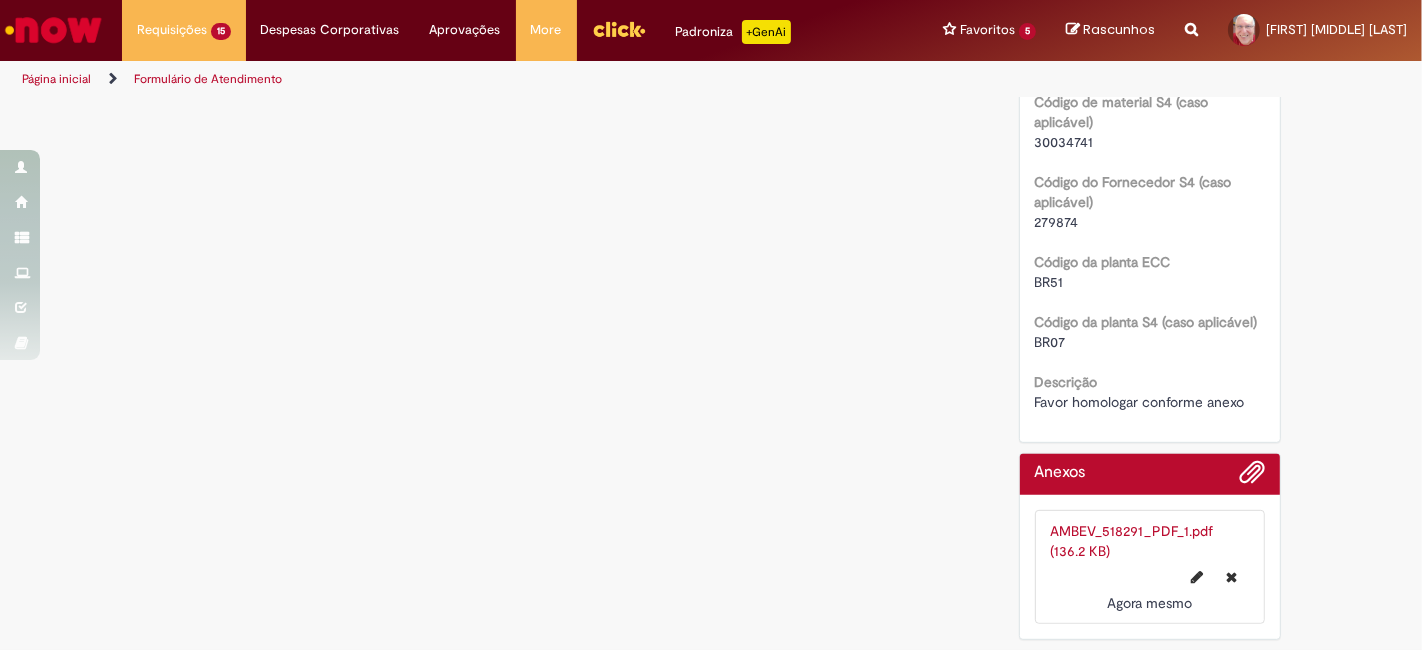 scroll, scrollTop: 0, scrollLeft: 0, axis: both 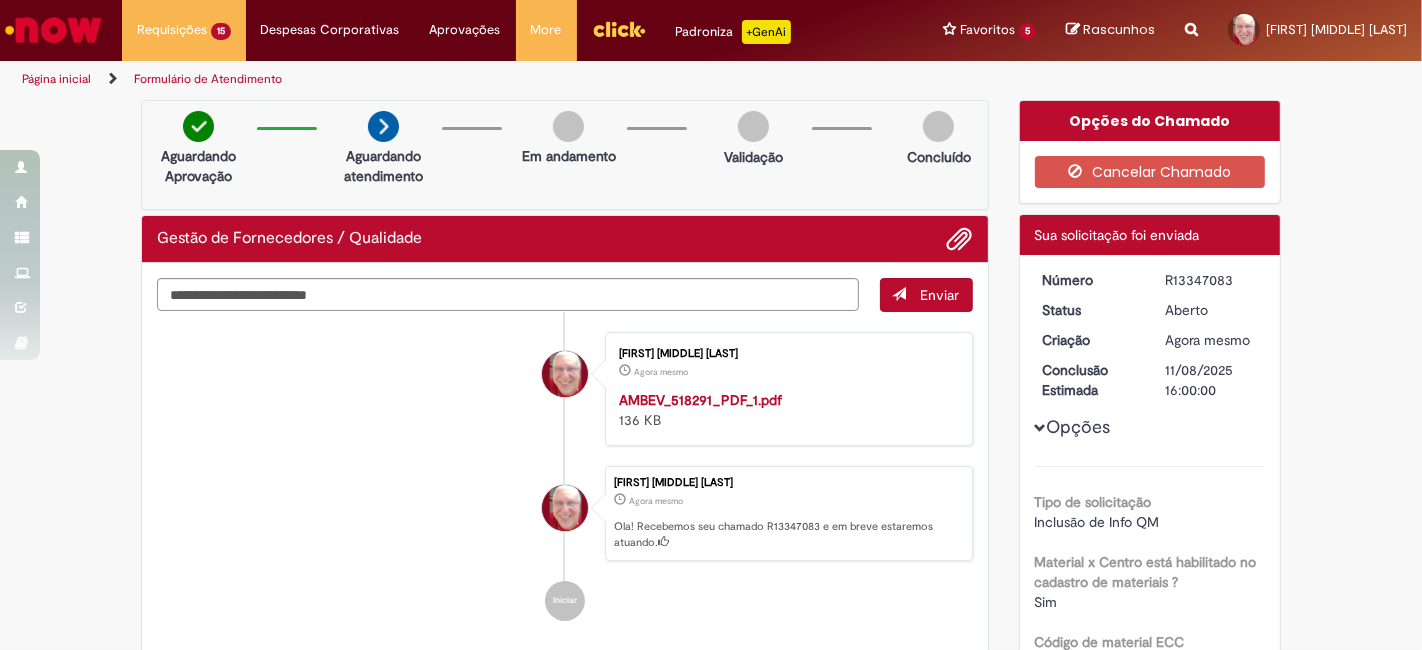 click on "Número
R13347083
Status
Aberto
Criação
Agora mesmo Agora mesmo
Conclusão Estimada
11/08/2025 16:00:00
Opções
Tipo de solicitação
Inclusão de Info QM
Material x Centro está habilitado no cadastro de materiais ?
Sim
Código de material ECC
50853910
Código do fornecedor ECC
325714
Código de material S4 (caso aplicável)
30034741
Código do Fornecedor S4 (caso aplicável)
279874
Código da planta ECC
BR51
Código da planta S4 (caso aplicável)
BR07
Descrição" at bounding box center [1150, 678] 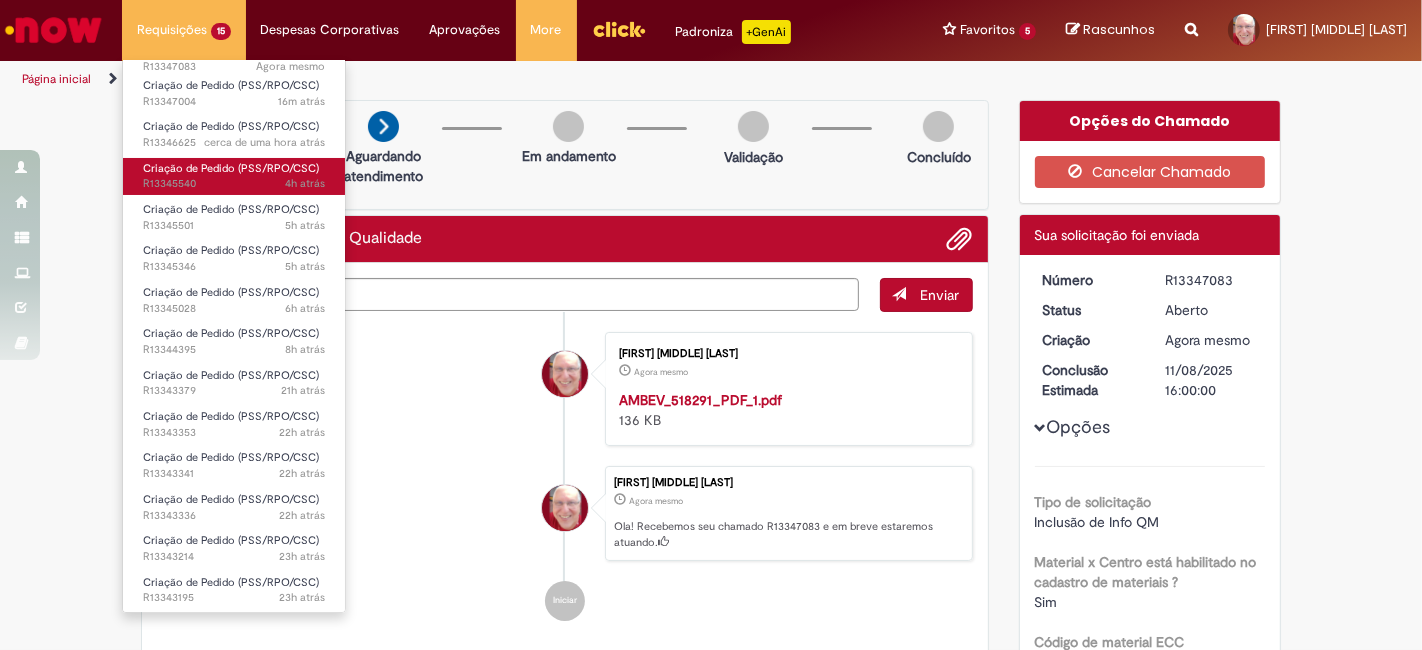 scroll, scrollTop: 114, scrollLeft: 0, axis: vertical 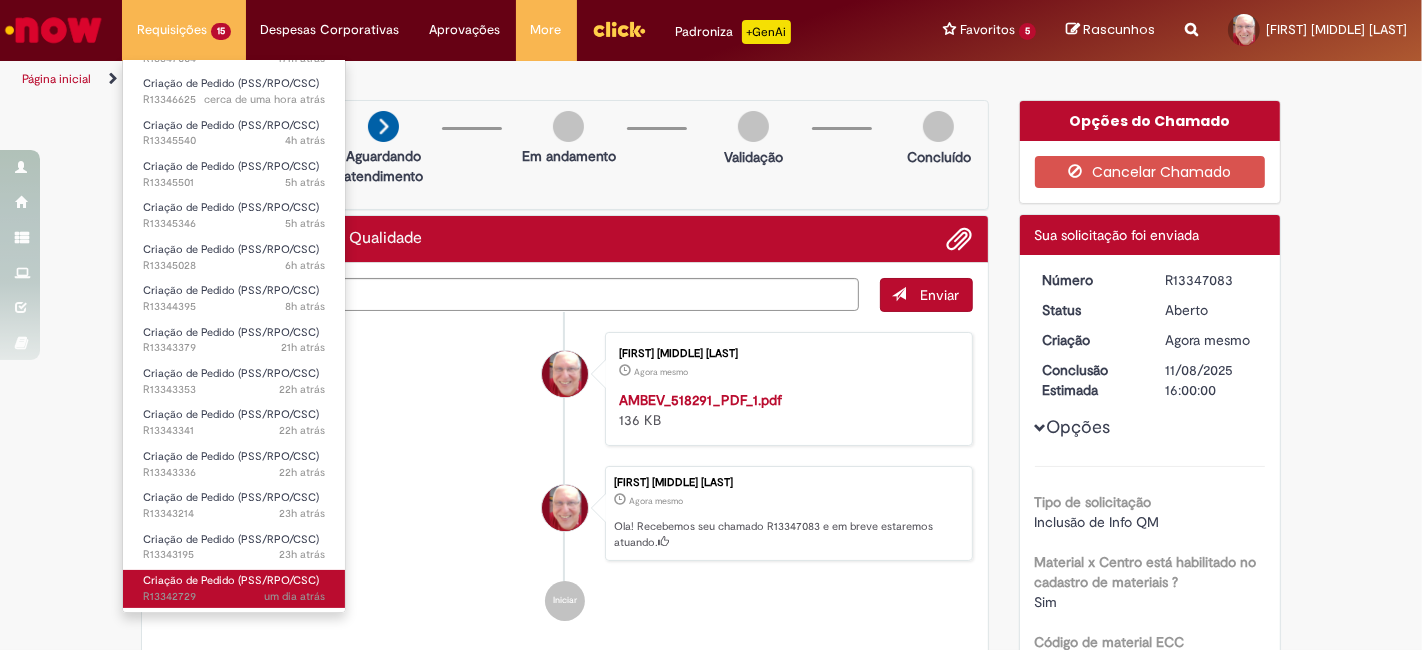 click on "[TIME] atrás [TIME] atrás  R13342729" at bounding box center [234, 597] 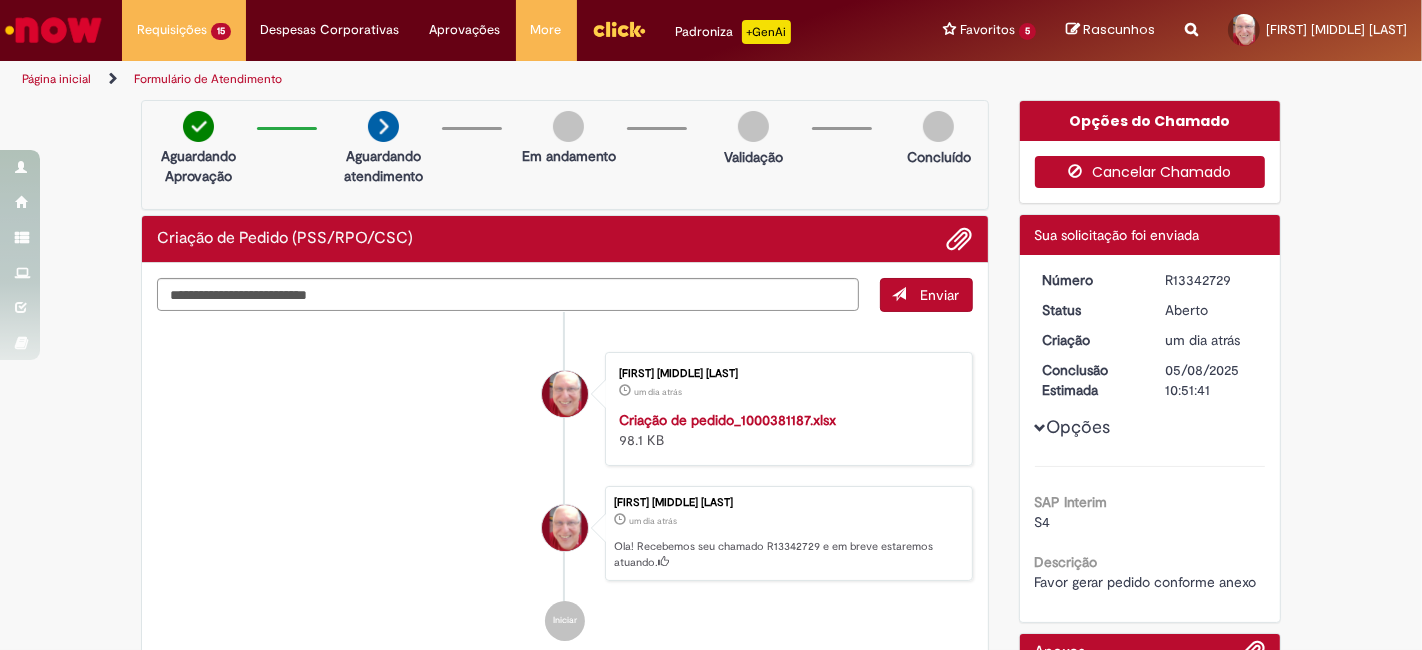 click on "Cancelar Chamado" at bounding box center [1150, 172] 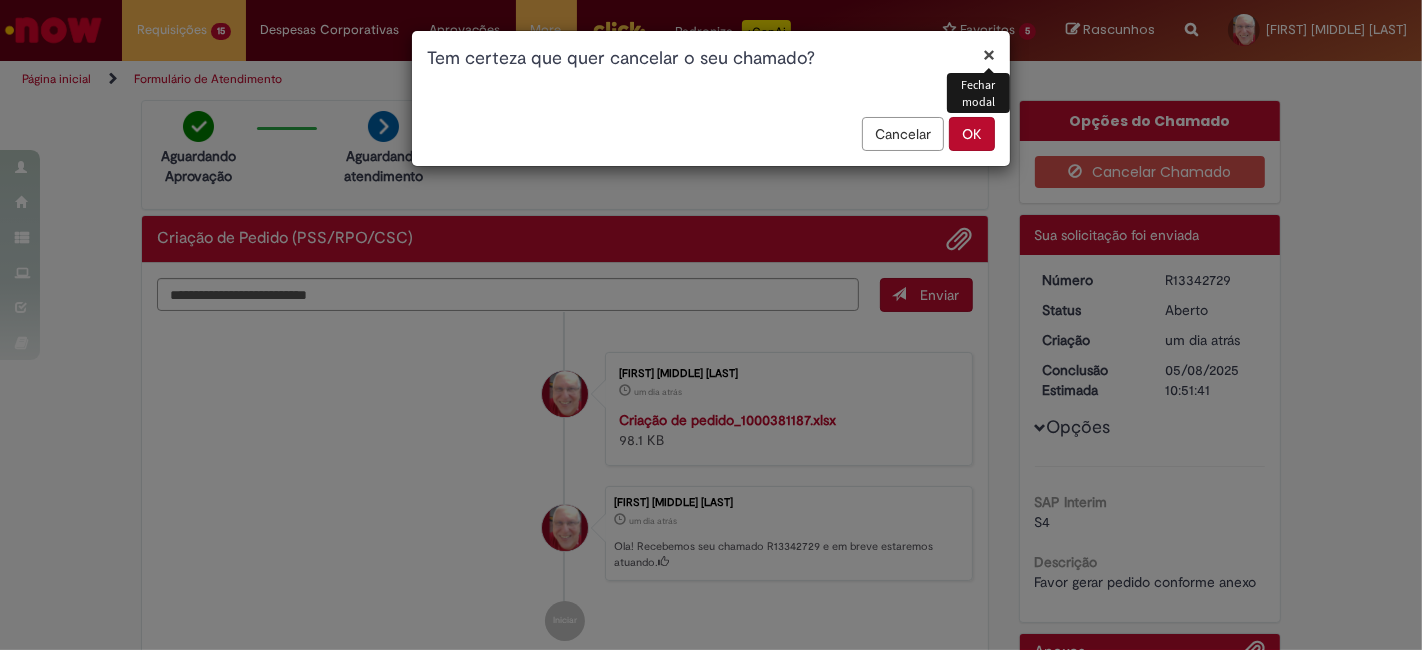 click on "OK" at bounding box center [972, 134] 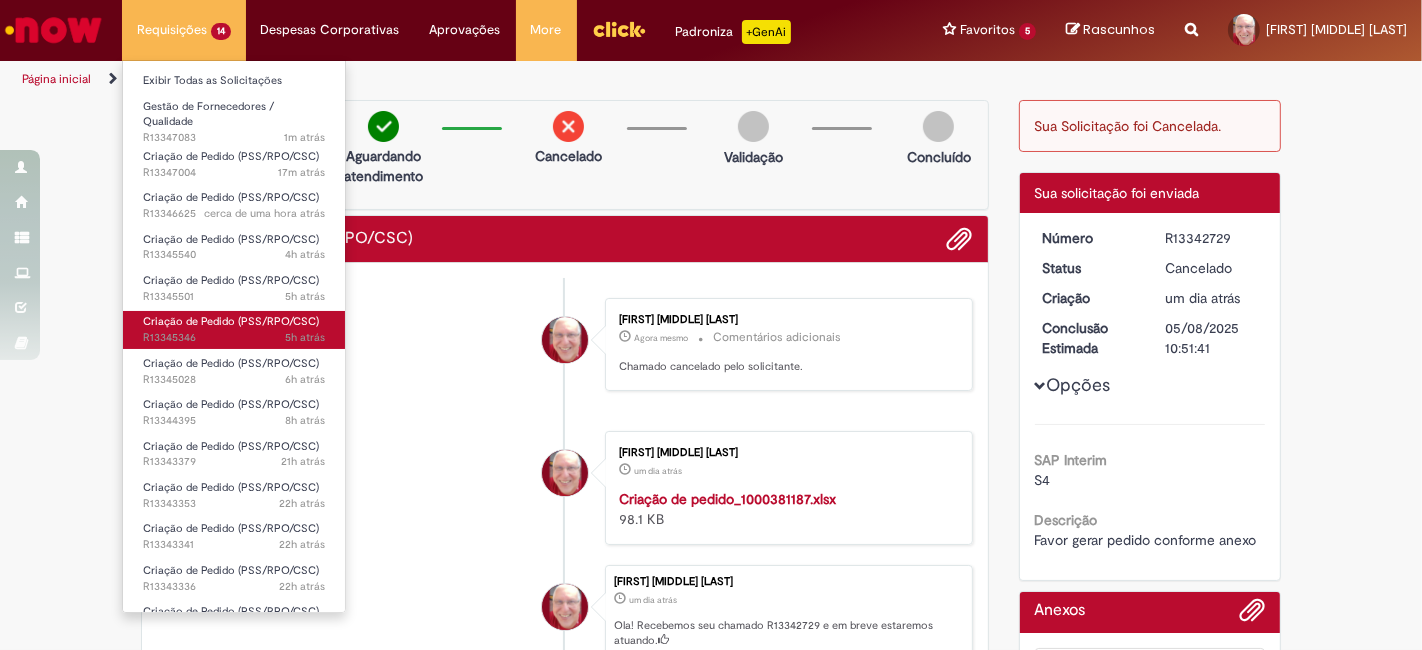 scroll, scrollTop: 72, scrollLeft: 0, axis: vertical 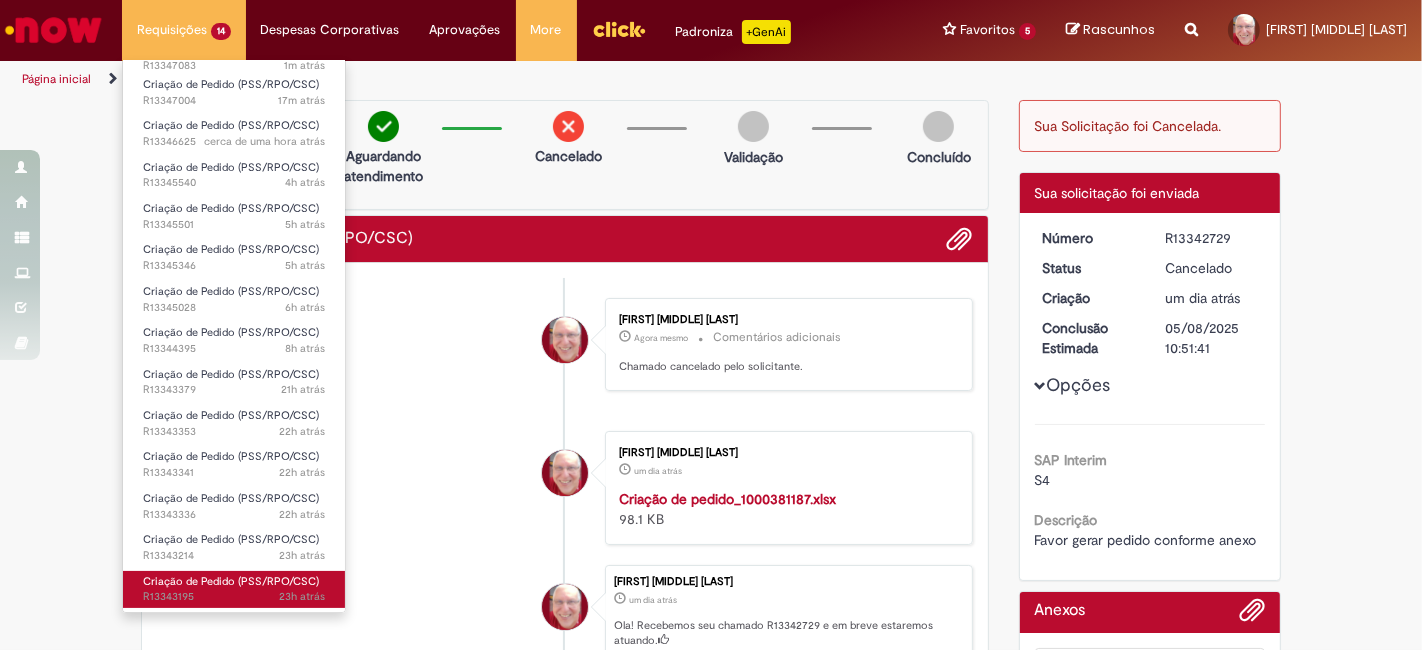click on "23h atrás 23 horas atrás  R13343195" at bounding box center [234, 597] 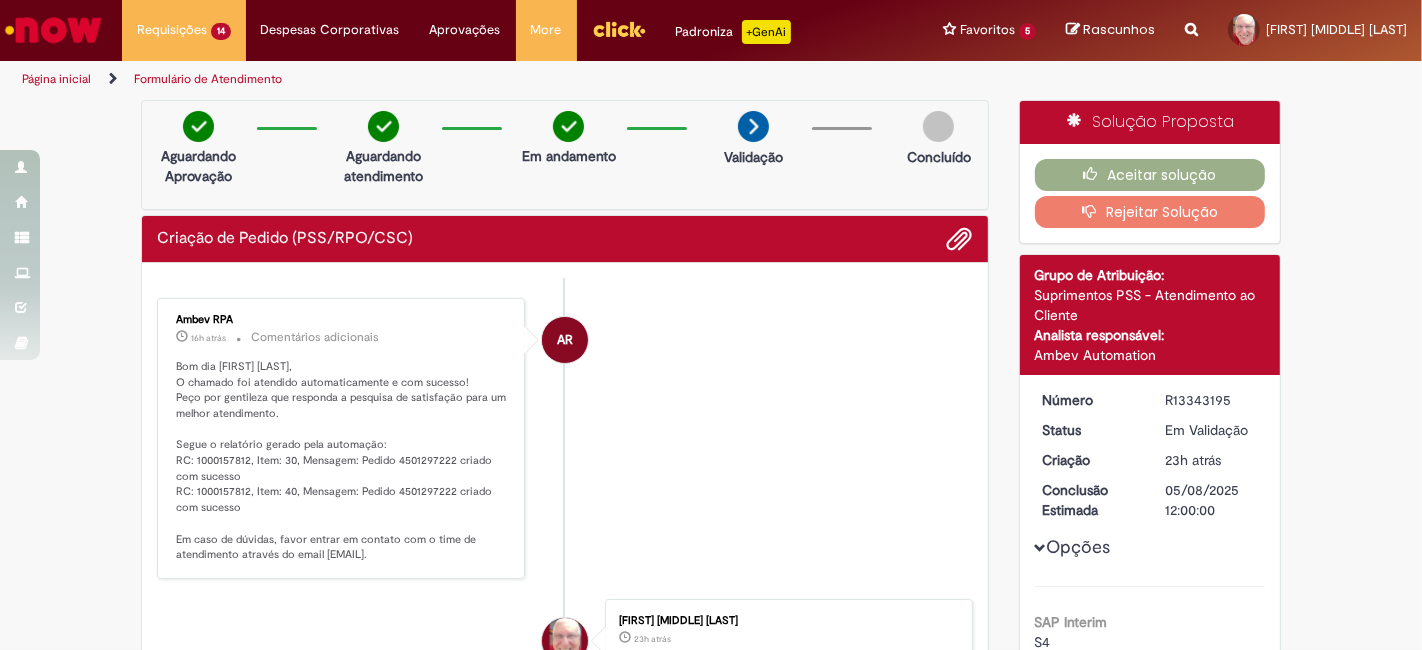 click on "Bom dia [FIRST] [LAST],
O chamado foi atendido automaticamente e com sucesso!
Peço por gentileza que responda a pesquisa de satisfação para um melhor atendimento.
Segue o relatório gerado pela automação:
RC: 1000157812, Item: 30, Mensagem: Pedido 4501297222 criado com sucesso
RC: 1000157812, Item: 40, Mensagem: Pedido 4501297222 criado com sucesso
Em caso de dúvidas, favor entrar em contato com o time de atendimento através do email [EMAIL]." at bounding box center (342, 461) 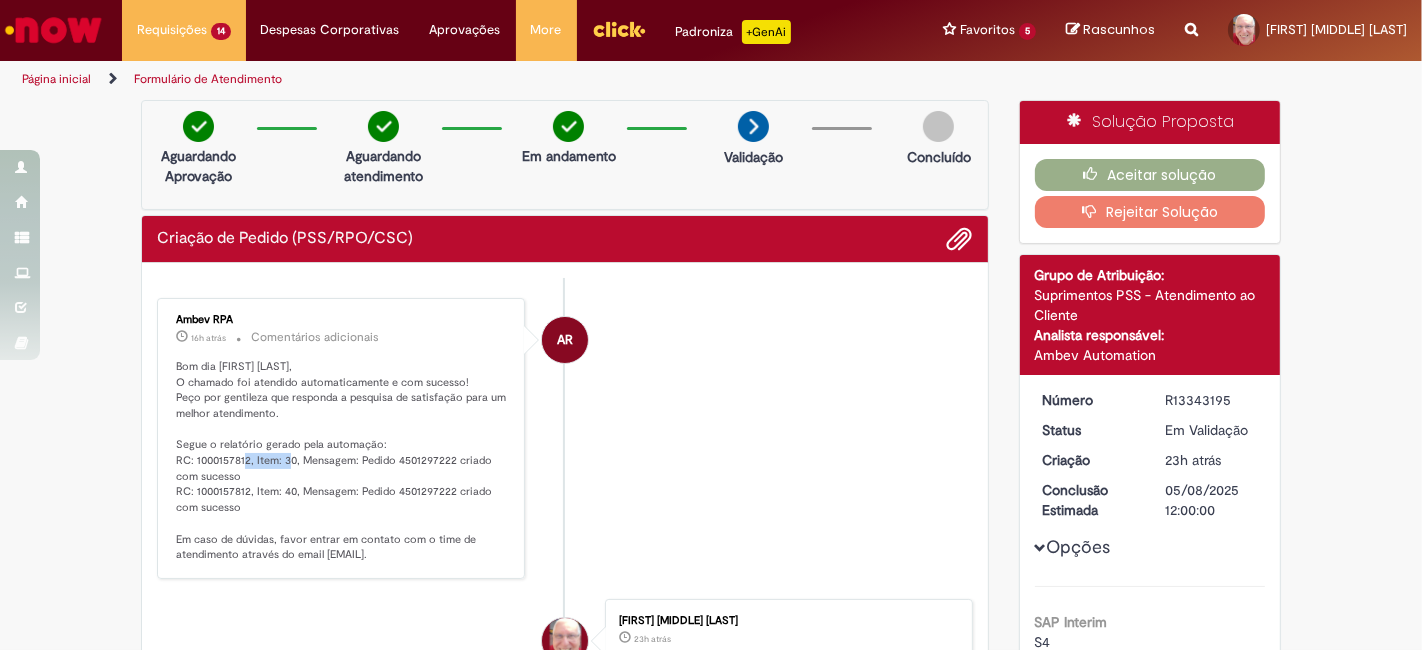 click on "Bom dia [FIRST] [LAST],
O chamado foi atendido automaticamente e com sucesso!
Peço por gentileza que responda a pesquisa de satisfação para um melhor atendimento.
Segue o relatório gerado pela automação:
RC: 1000157812, Item: 30, Mensagem: Pedido 4501297222 criado com sucesso
RC: 1000157812, Item: 40, Mensagem: Pedido 4501297222 criado com sucesso
Em caso de dúvidas, favor entrar em contato com o time de atendimento através do email [EMAIL]." at bounding box center (342, 461) 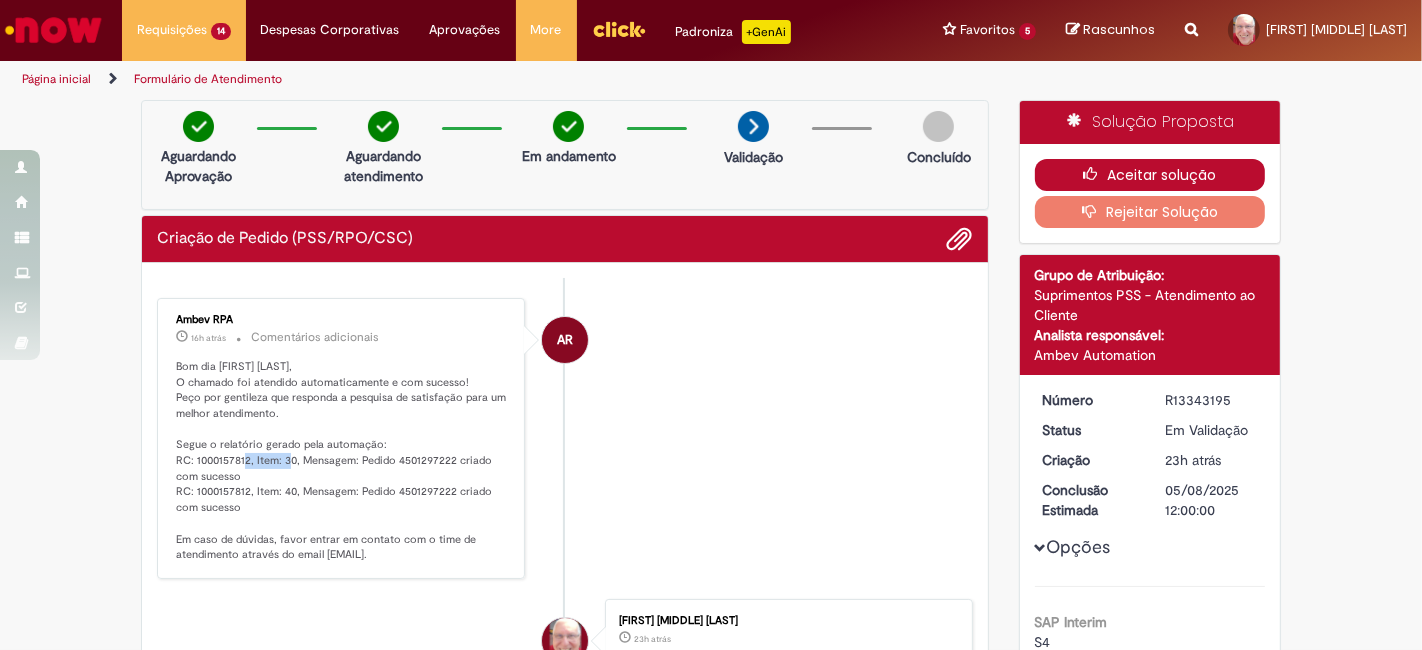 click on "Aceitar solução" at bounding box center (1150, 175) 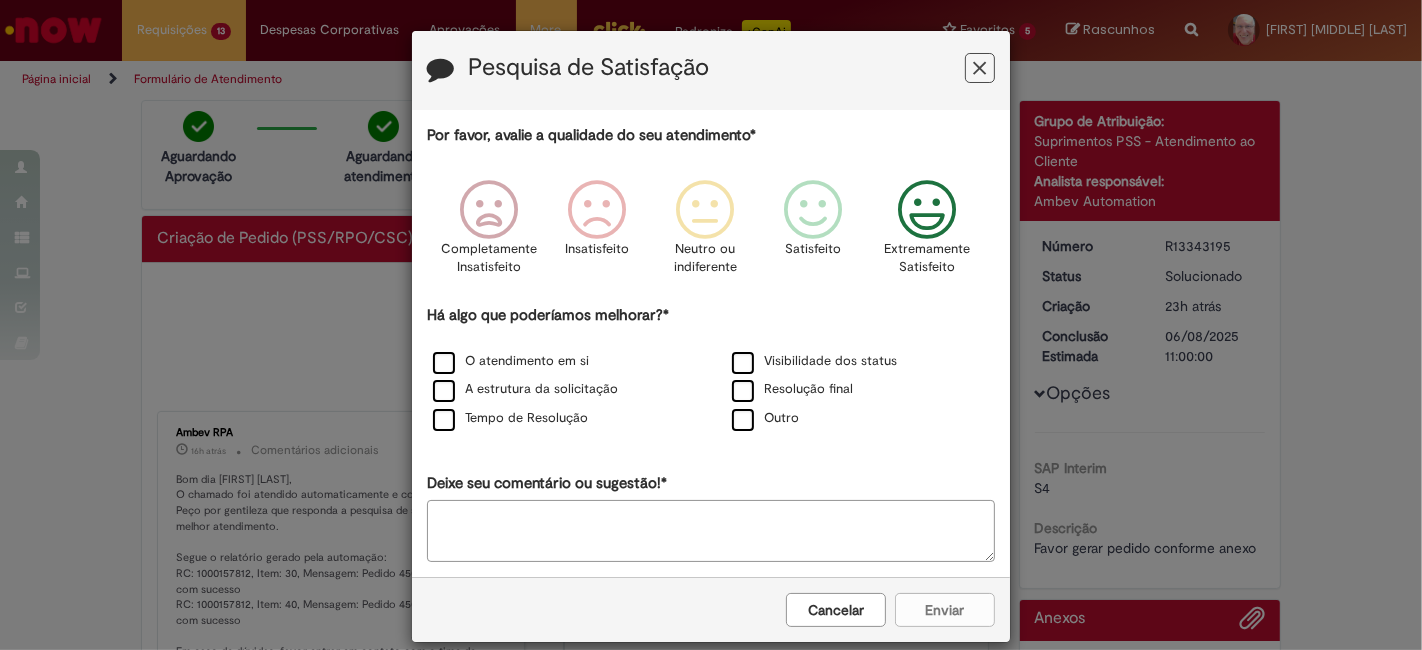 click at bounding box center [927, 210] 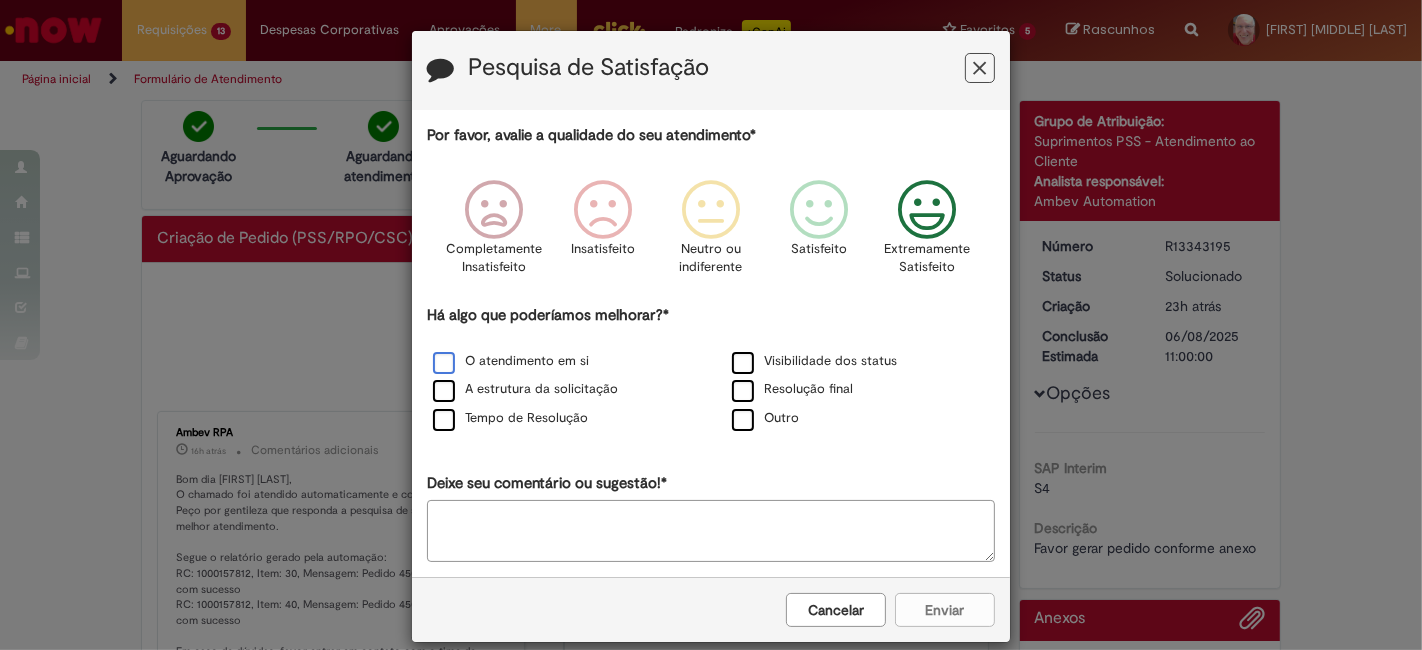 click on "O atendimento em si" at bounding box center (511, 361) 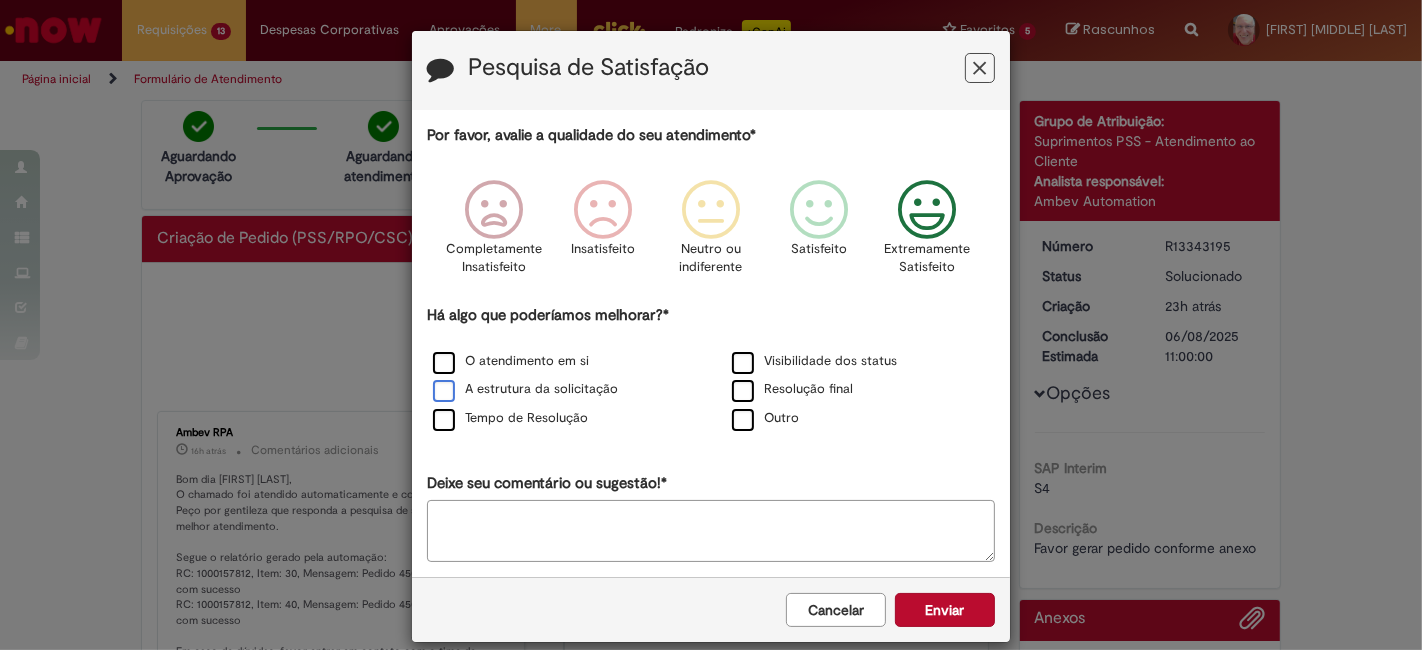 click on "A estrutura da solicitação" at bounding box center (525, 389) 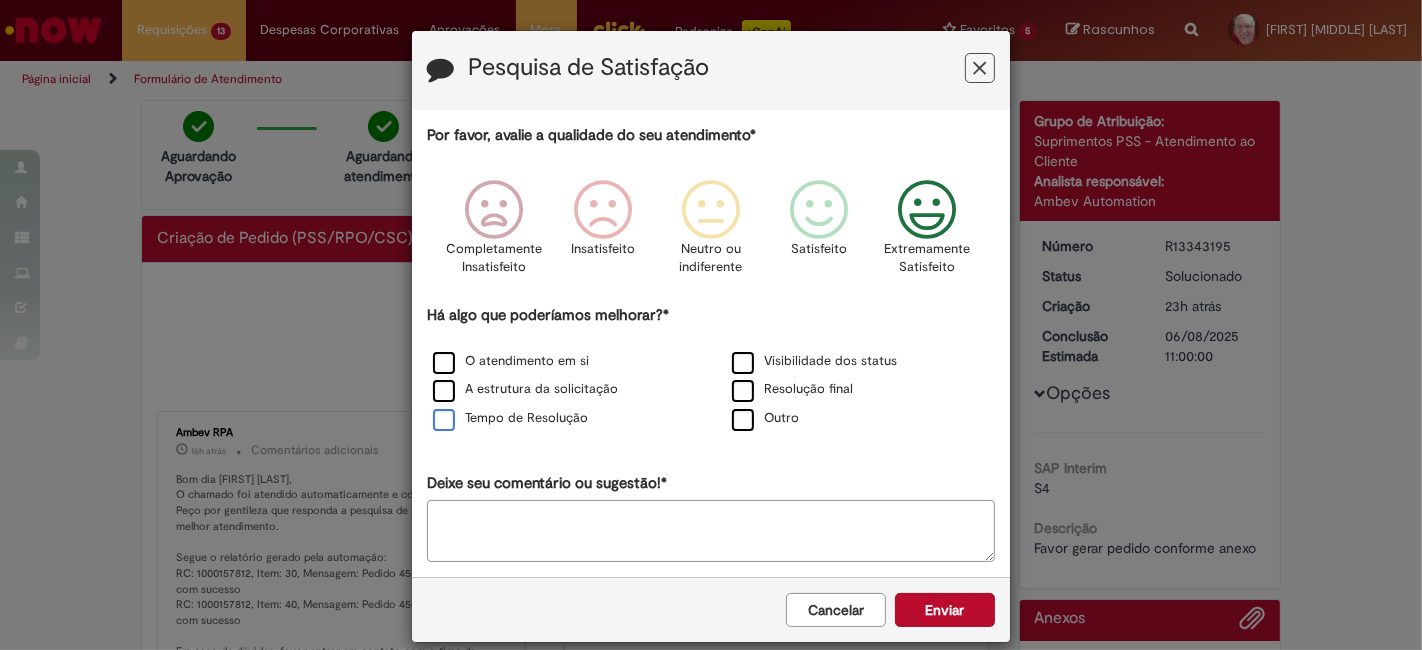 click on "Tempo de Resolução" at bounding box center (510, 418) 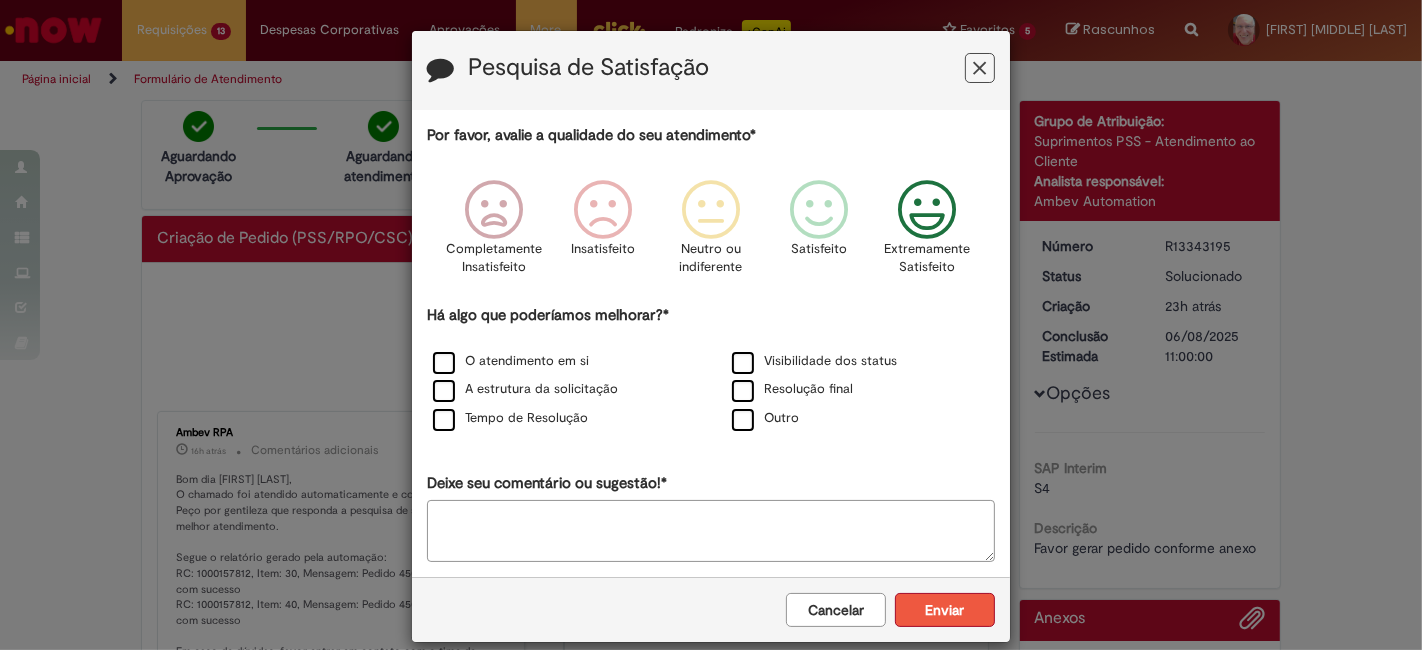 click on "Enviar" at bounding box center [945, 610] 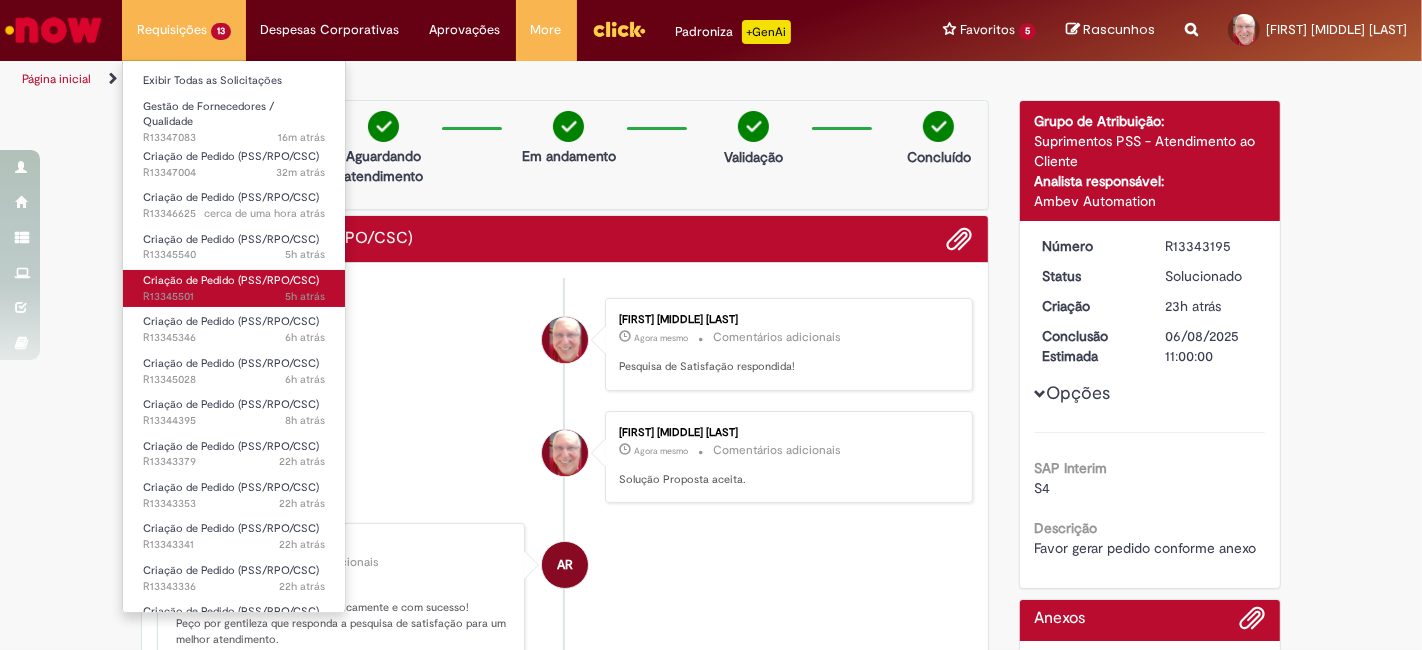 scroll, scrollTop: 31, scrollLeft: 0, axis: vertical 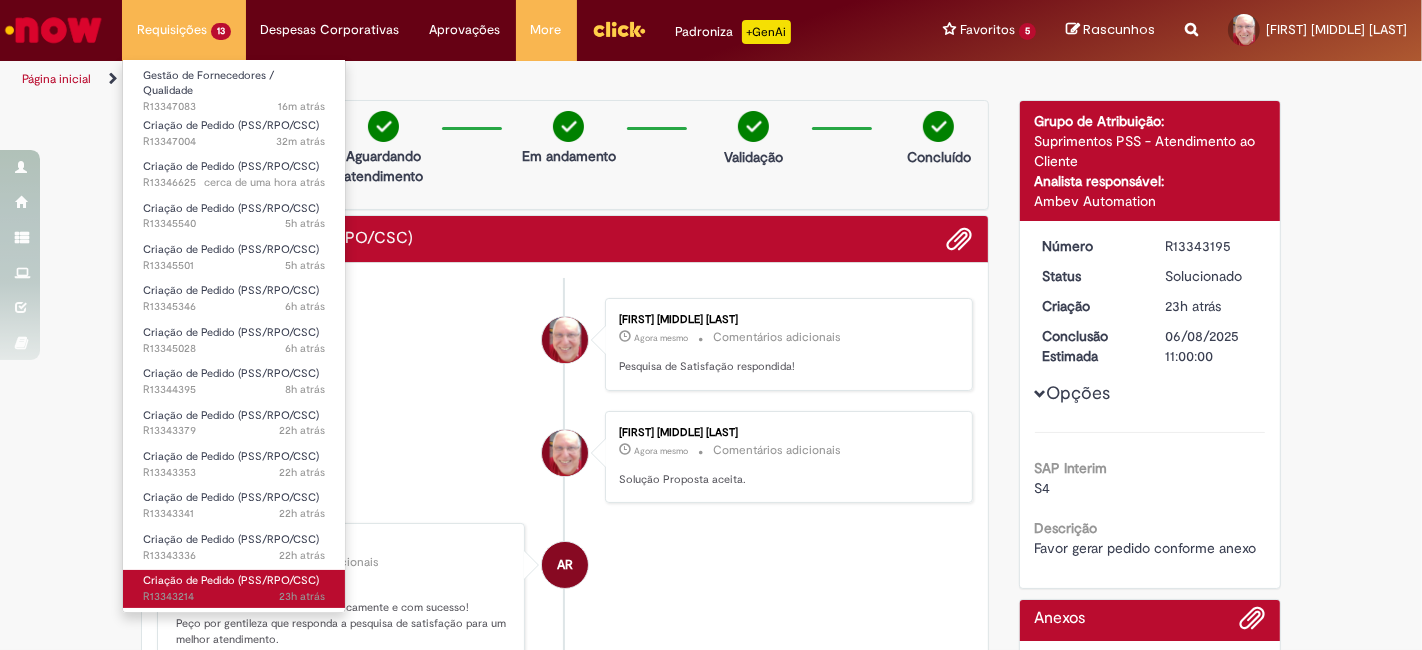 click on "23h atrás 23 horas atrás  R13343214" at bounding box center [234, 597] 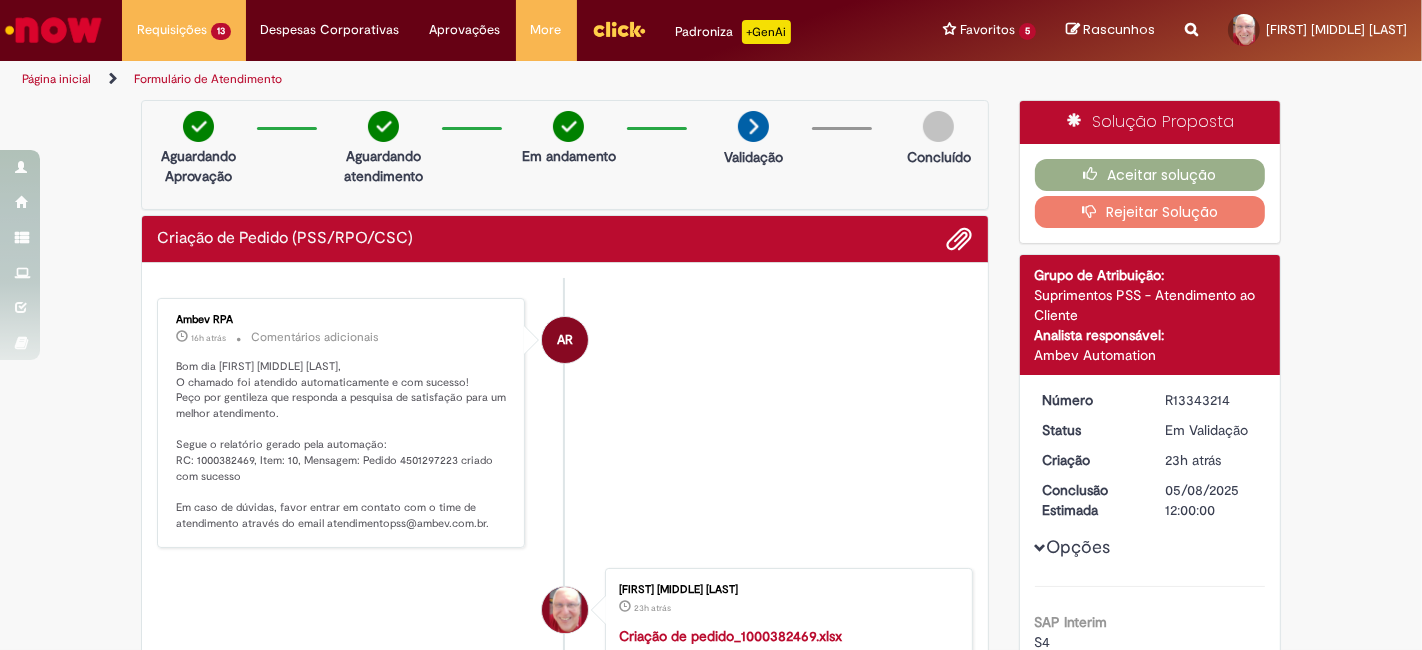 click on "Bom dia [FIRST] [MIDDLE] [LAST],
O chamado foi atendido automaticamente e com sucesso!
Peço por gentileza que responda a pesquisa de satisfação para um melhor atendimento.
Segue o relatório gerado pela automação:
RC: 1000382469, Item: 10, Mensagem: Pedido 4501297223 criado com sucesso
Em caso de dúvidas, favor entrar em contato com o time de atendimento através do email atendimentopss@ambev.com.br." at bounding box center [342, 445] 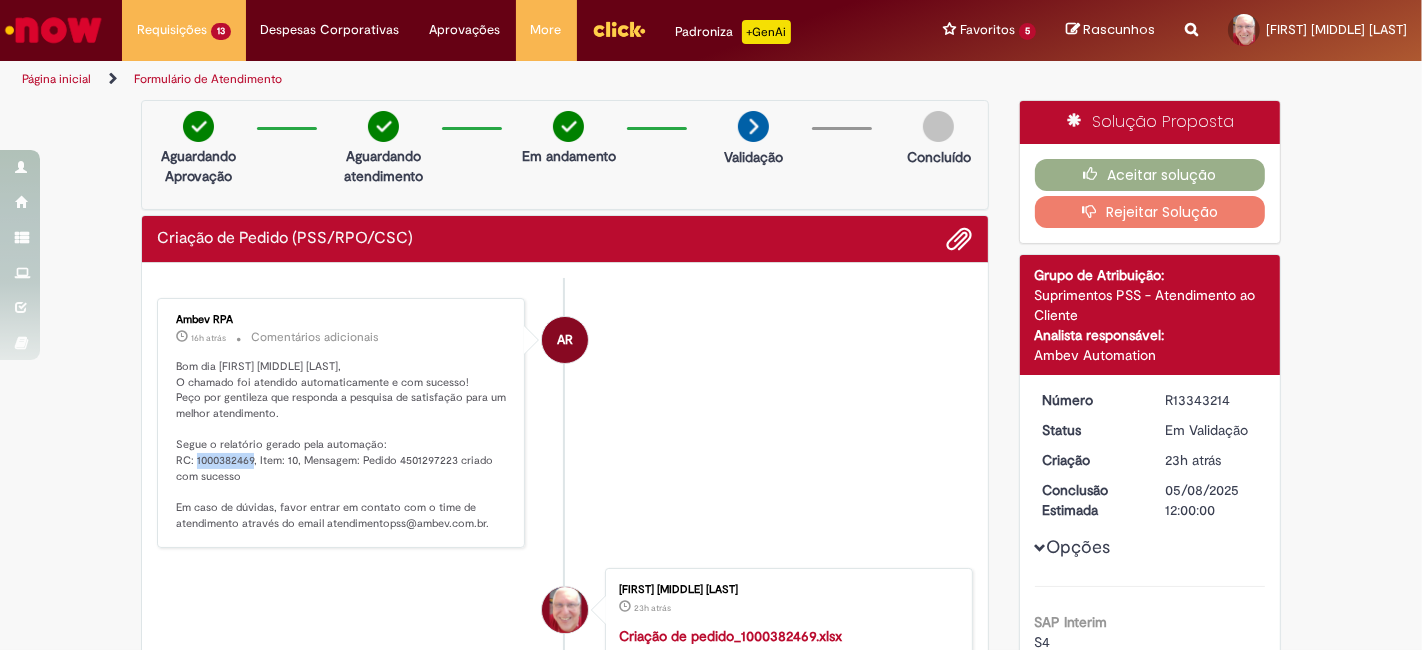 click on "Bom dia [FIRST] [MIDDLE] [LAST],
O chamado foi atendido automaticamente e com sucesso!
Peço por gentileza que responda a pesquisa de satisfação para um melhor atendimento.
Segue o relatório gerado pela automação:
RC: 1000382469, Item: 10, Mensagem: Pedido 4501297223 criado com sucesso
Em caso de dúvidas, favor entrar em contato com o time de atendimento através do email atendimentopss@ambev.com.br." at bounding box center (342, 445) 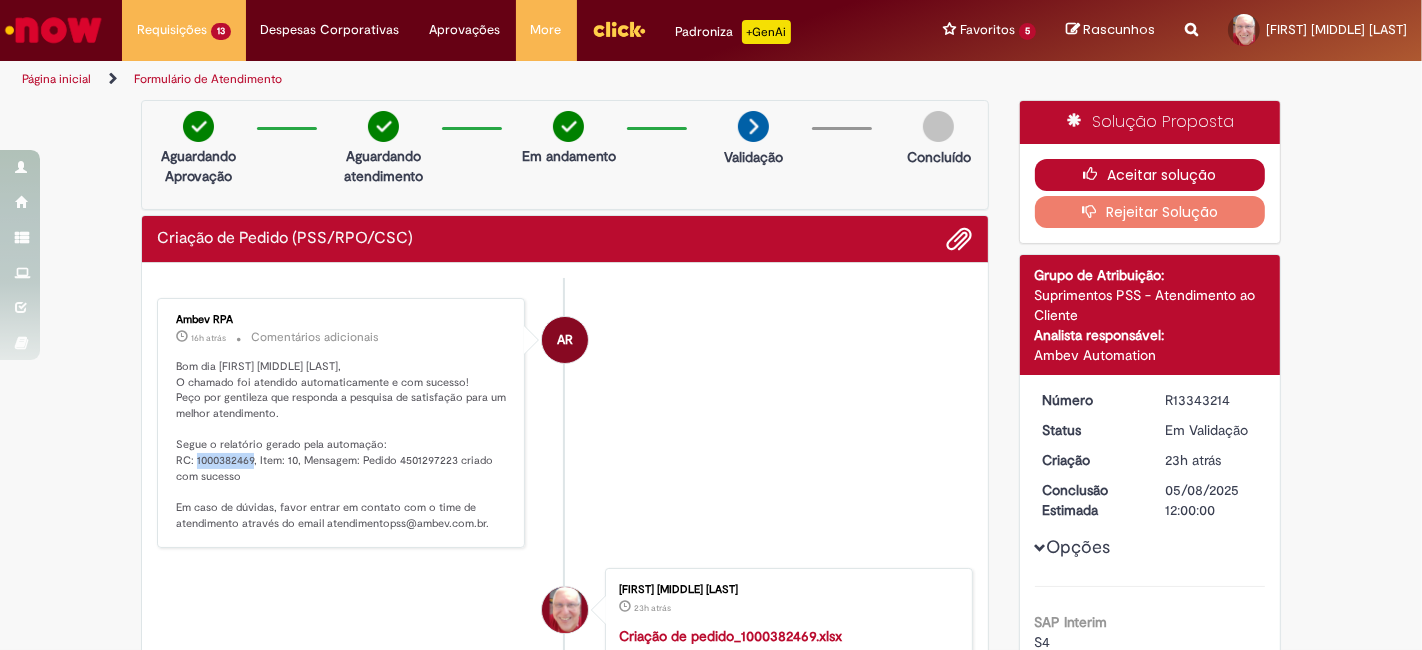 click on "Aceitar solução" at bounding box center [1150, 175] 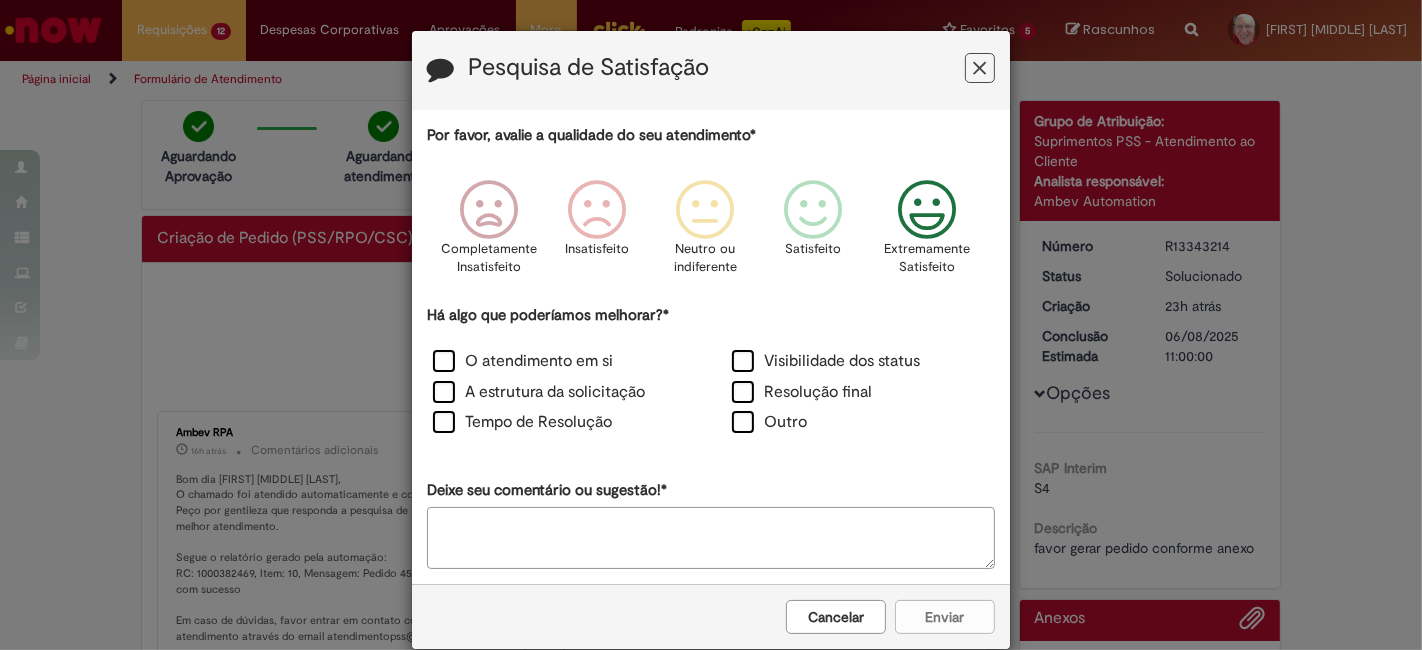 click at bounding box center [927, 210] 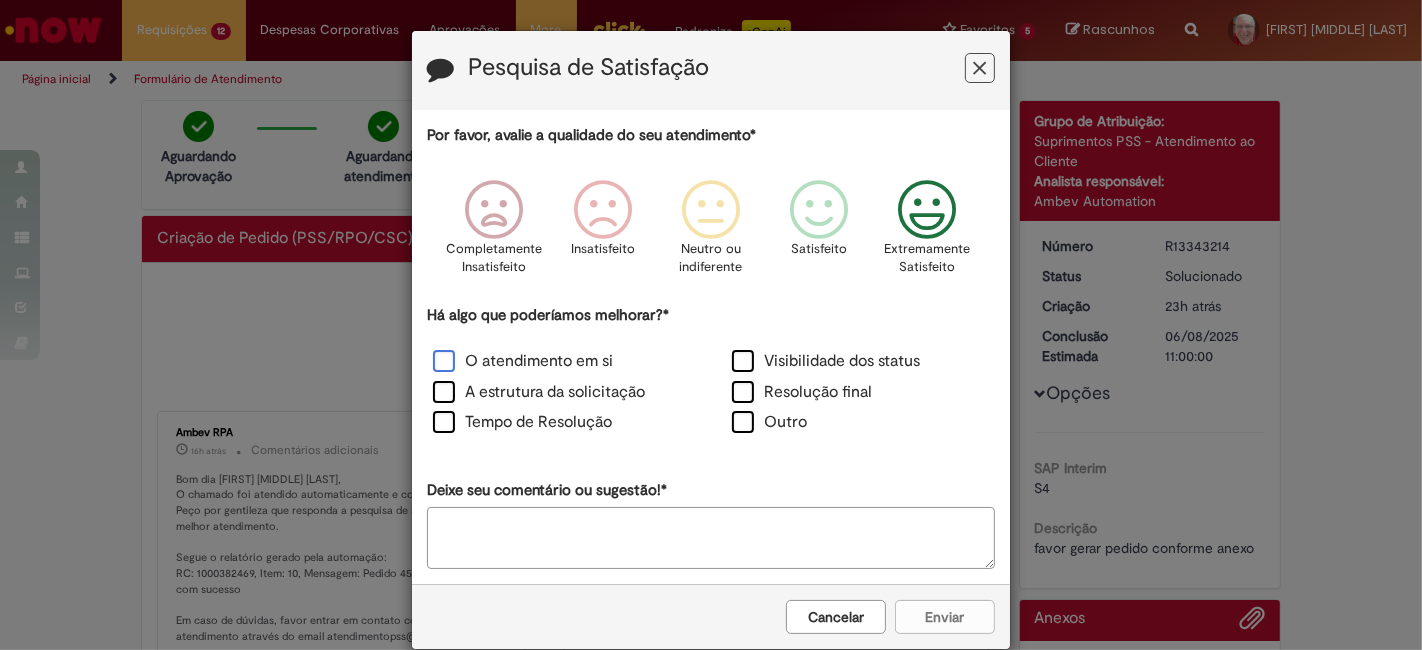 click on "O atendimento em si" at bounding box center (523, 361) 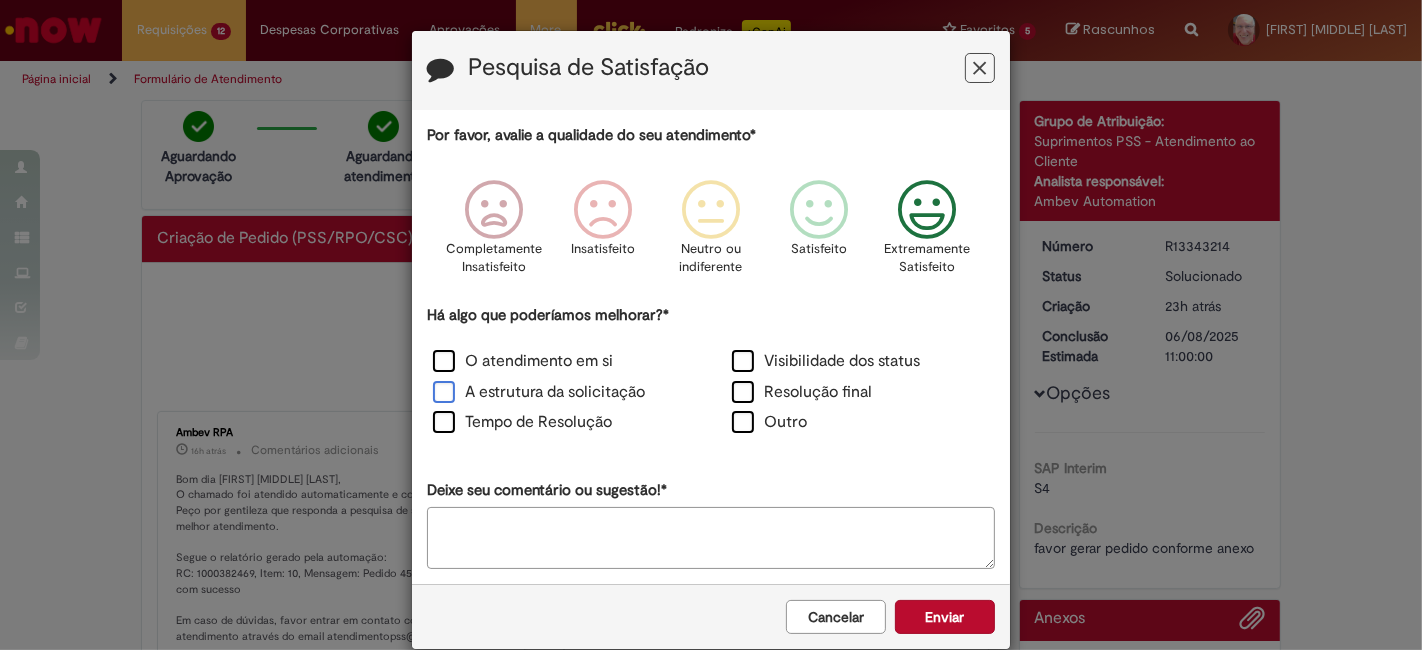 click on "A estrutura da solicitação" at bounding box center [539, 392] 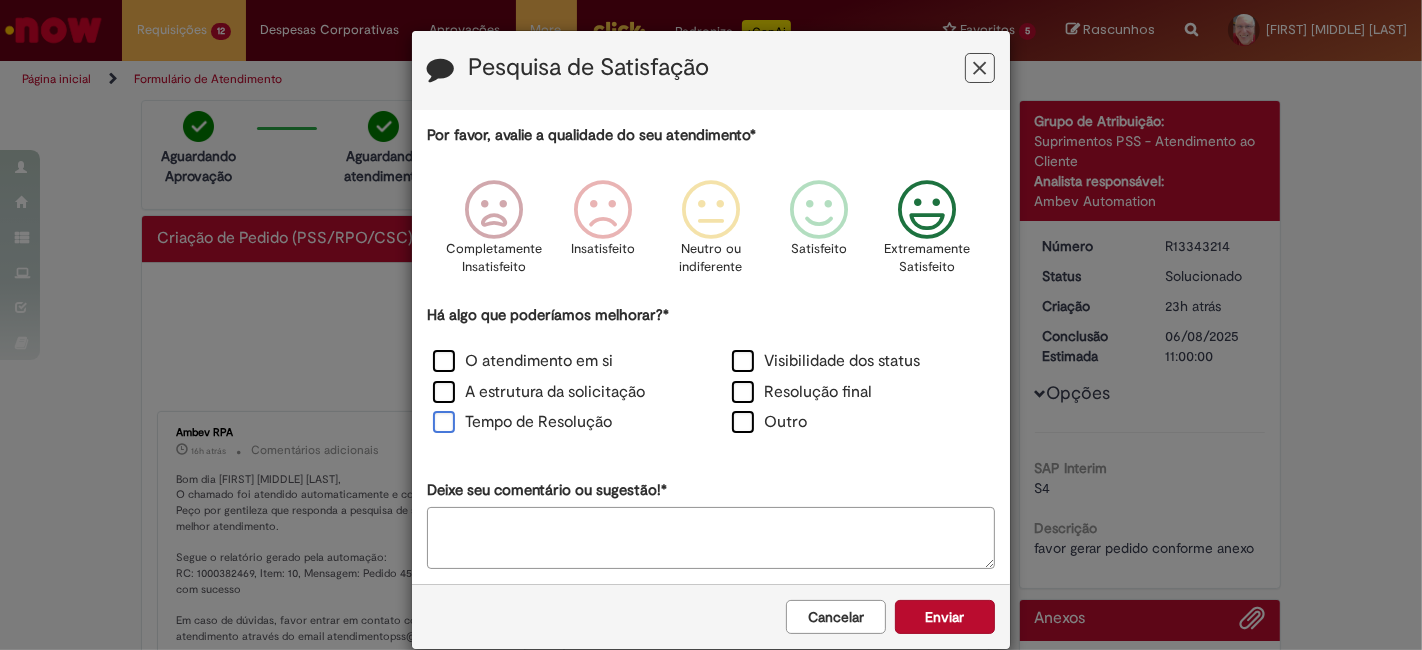click on "Tempo de Resolução" at bounding box center (522, 422) 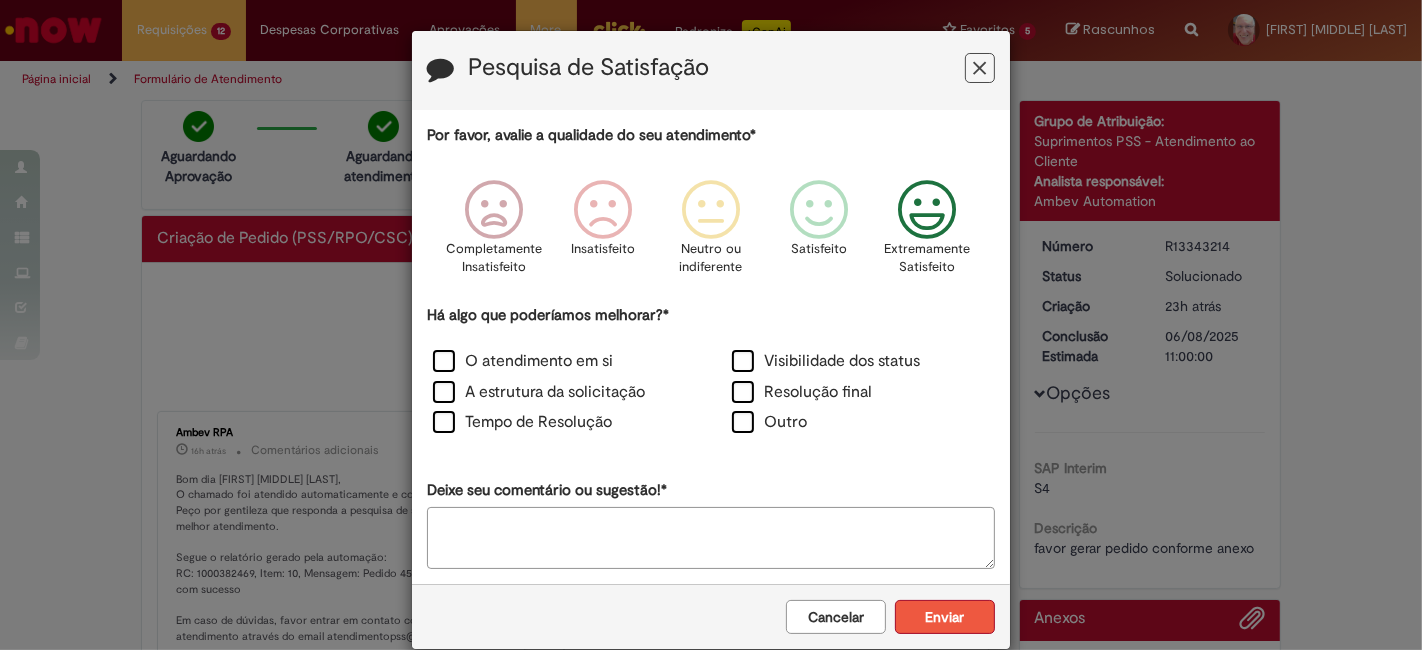 click on "Enviar" at bounding box center [945, 617] 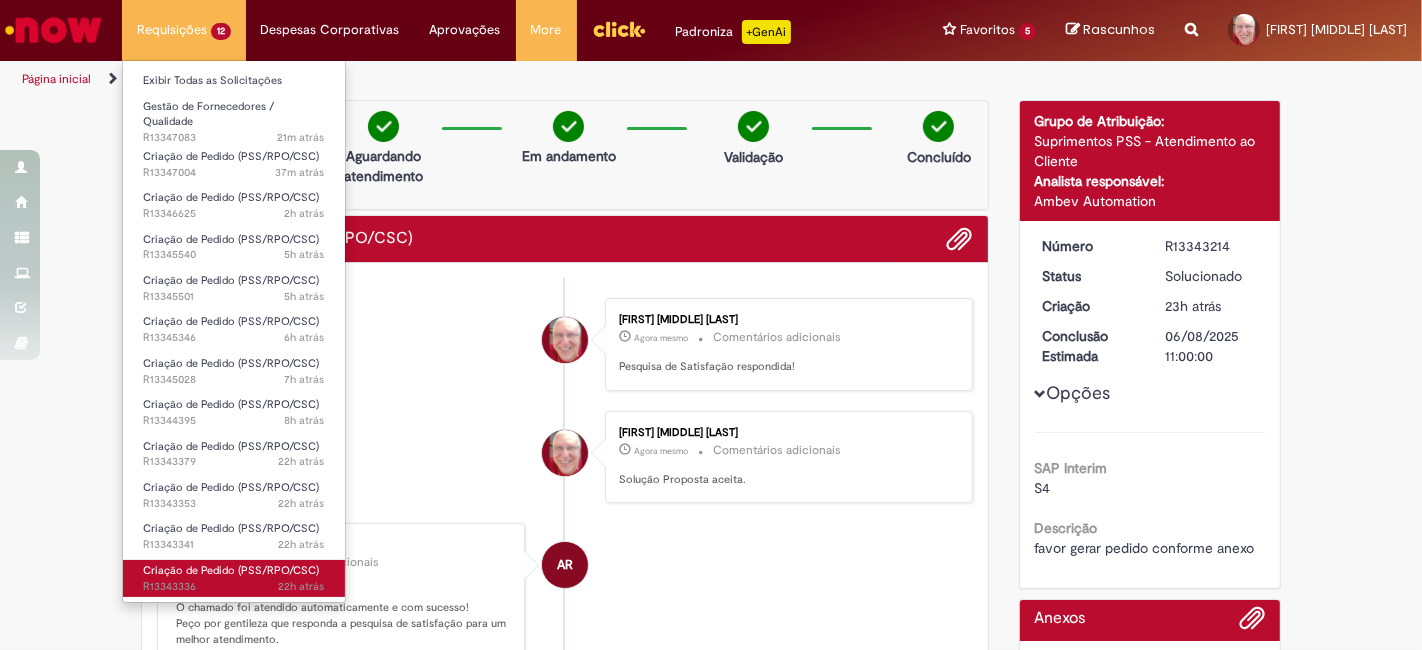 click on "22h atrás 22 horas atrás  R13343336" at bounding box center (234, 587) 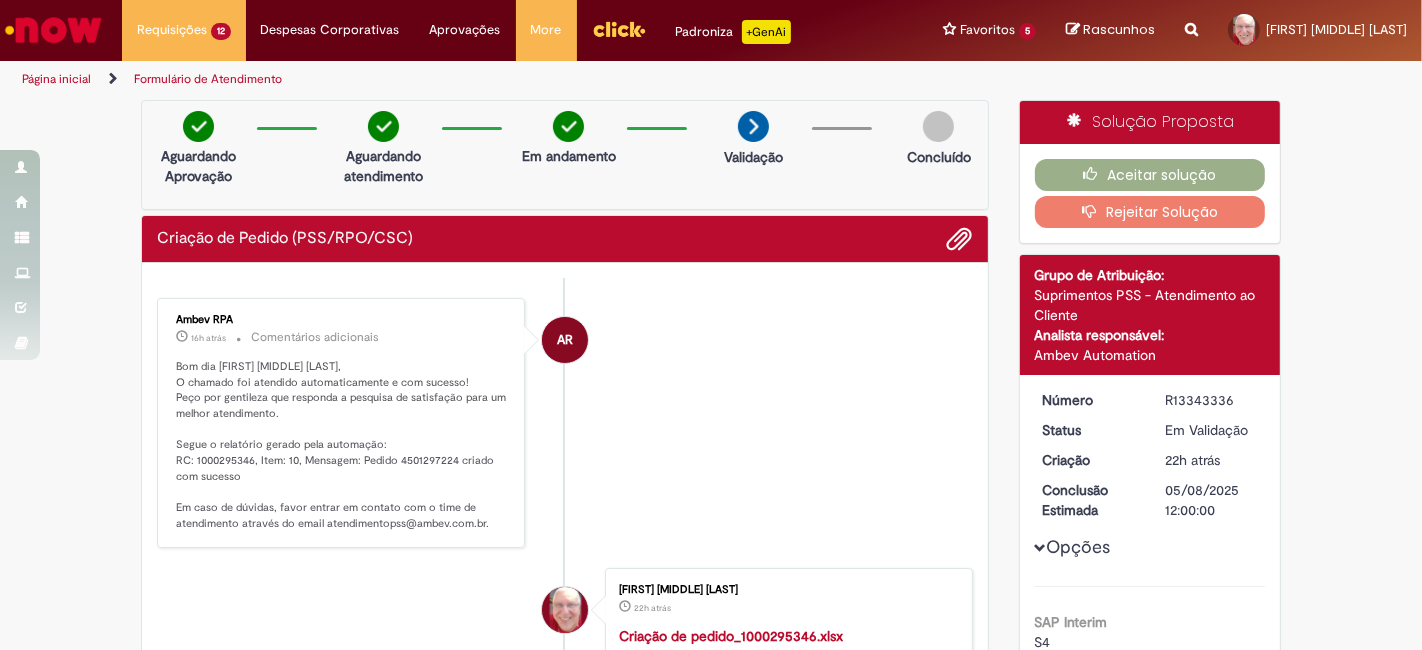 click on "Bom dia [FIRST] [MIDDLE] [LAST],
O chamado foi atendido automaticamente e com sucesso!
Peço por gentileza que responda a pesquisa de satisfação para um melhor atendimento.
Segue o relatório gerado pela automação:
RC: 1000295346, Item: 10, Mensagem: Pedido 4501297224 criado com sucesso
Em caso de dúvidas, favor entrar em contato com o time de atendimento através do email atendimentopss@ambev.com.br." at bounding box center [342, 445] 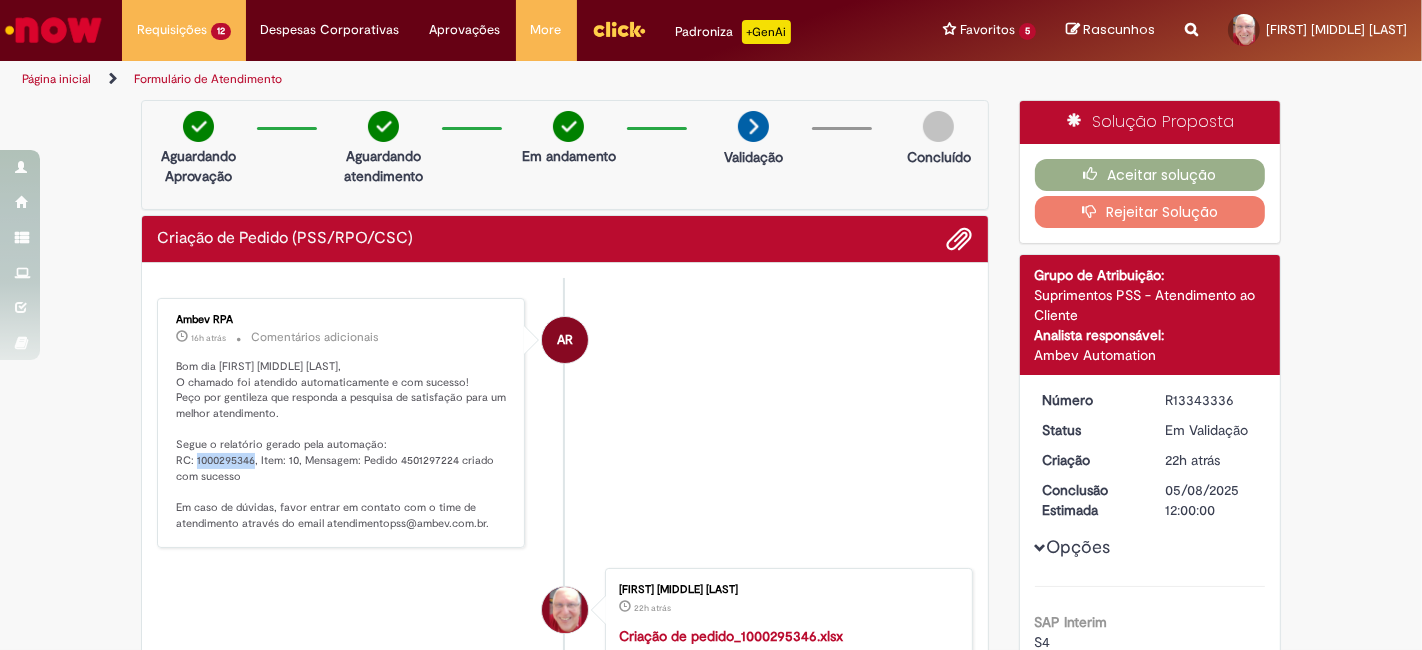click on "Bom dia [FIRST] [MIDDLE] [LAST],
O chamado foi atendido automaticamente e com sucesso!
Peço por gentileza que responda a pesquisa de satisfação para um melhor atendimento.
Segue o relatório gerado pela automação:
RC: 1000295346, Item: 10, Mensagem: Pedido 4501297224 criado com sucesso
Em caso de dúvidas, favor entrar em contato com o time de atendimento através do email atendimentopss@ambev.com.br." at bounding box center [342, 445] 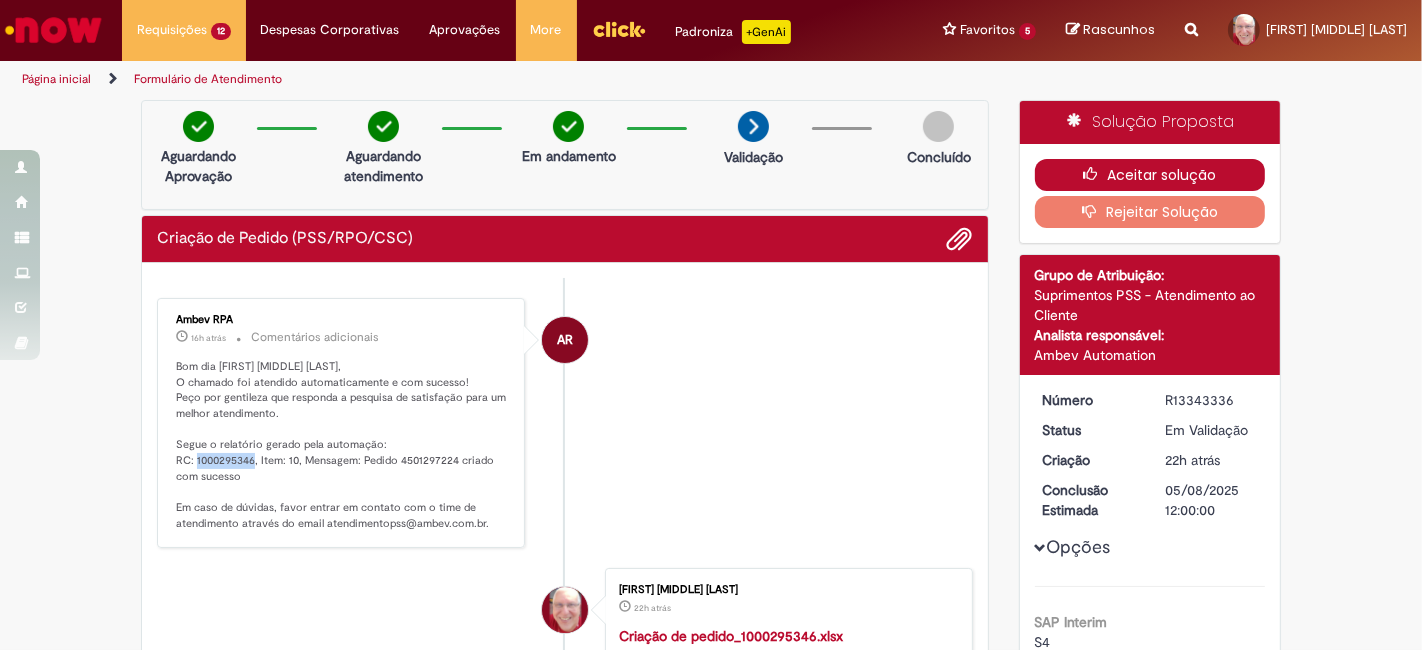 click on "Aceitar solução" at bounding box center [1150, 175] 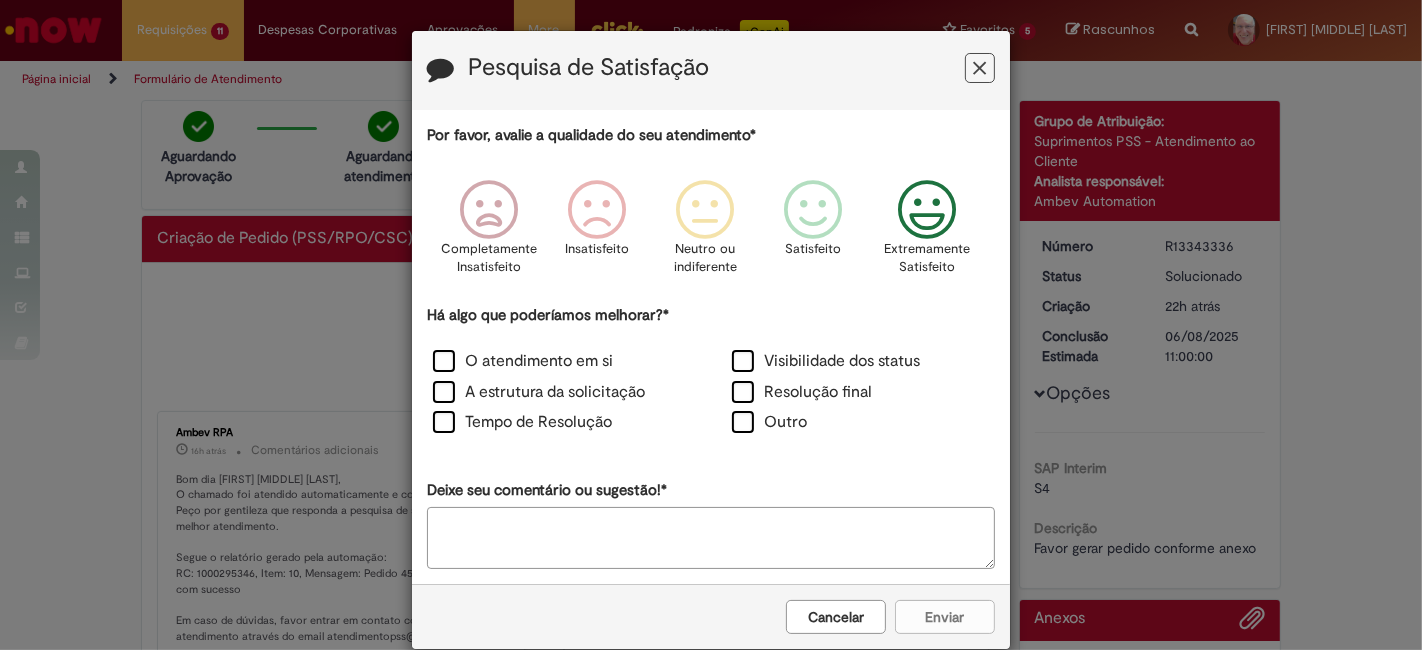 click at bounding box center (927, 210) 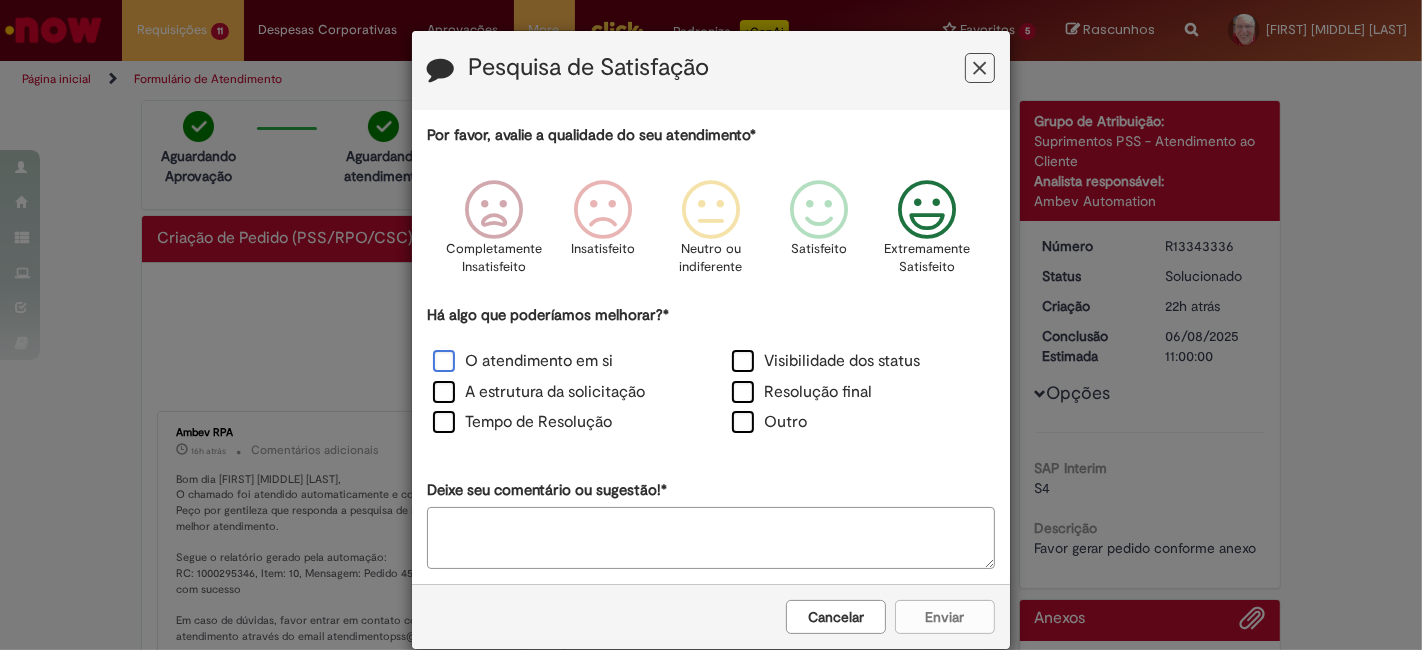 click on "O atendimento em si" at bounding box center [523, 361] 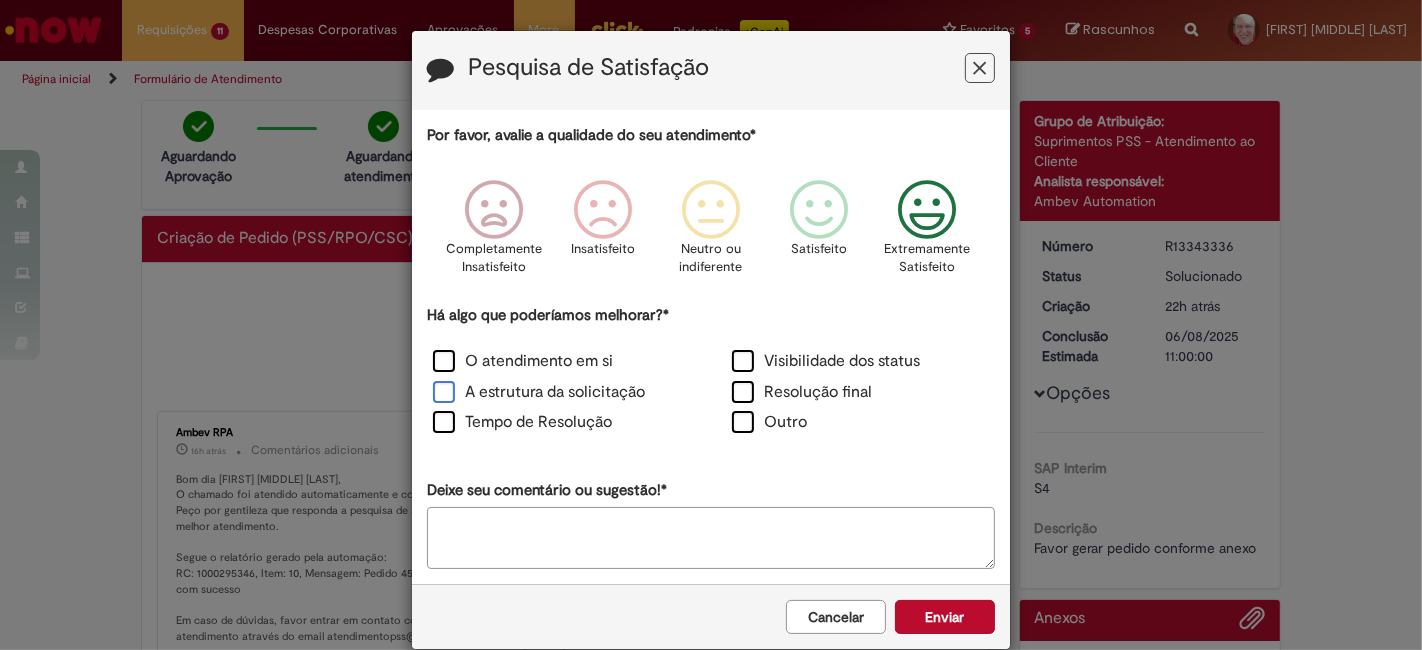 click on "A estrutura da solicitação" at bounding box center [539, 392] 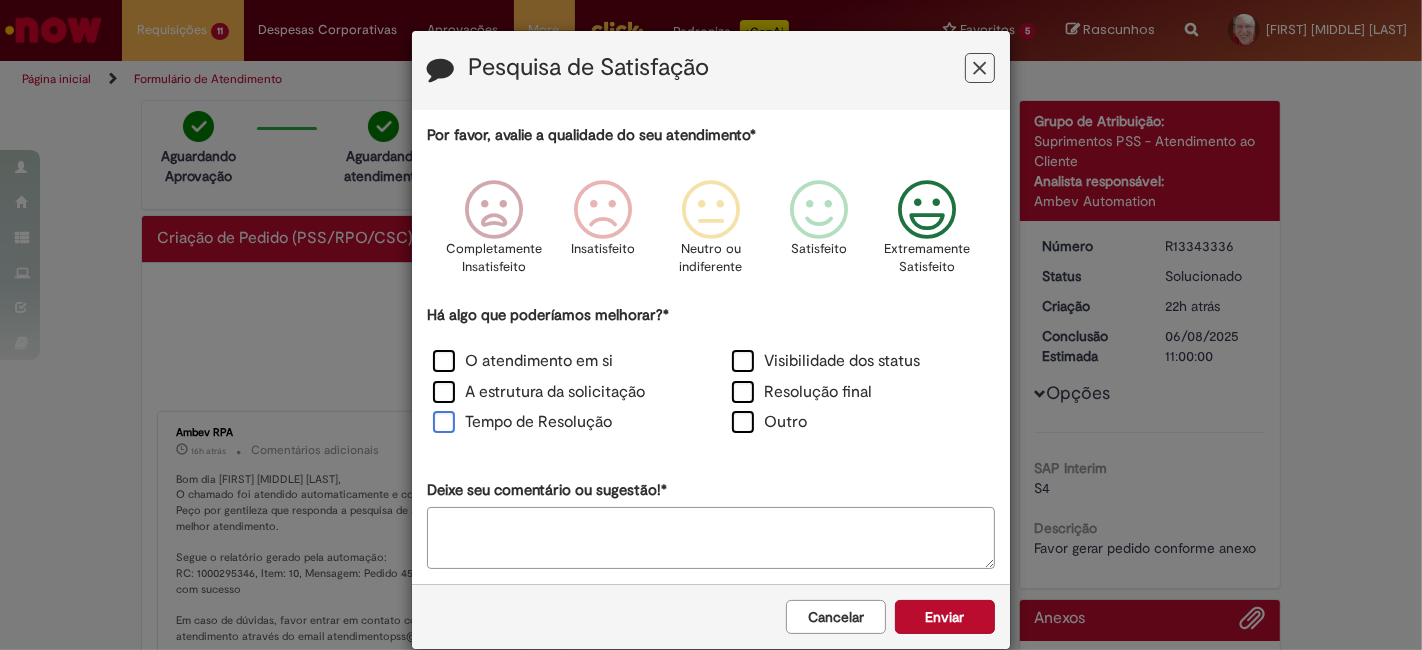 click on "Tempo de Resolução" at bounding box center (522, 422) 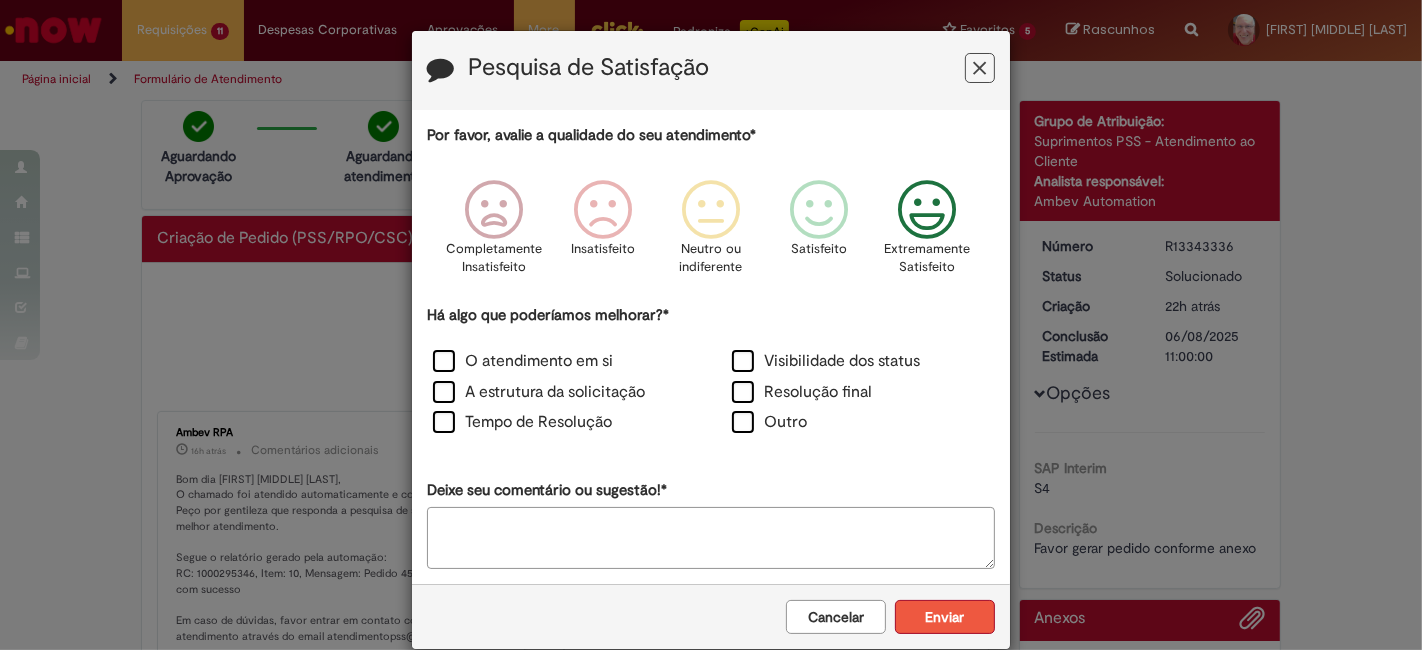 click on "Enviar" at bounding box center [945, 617] 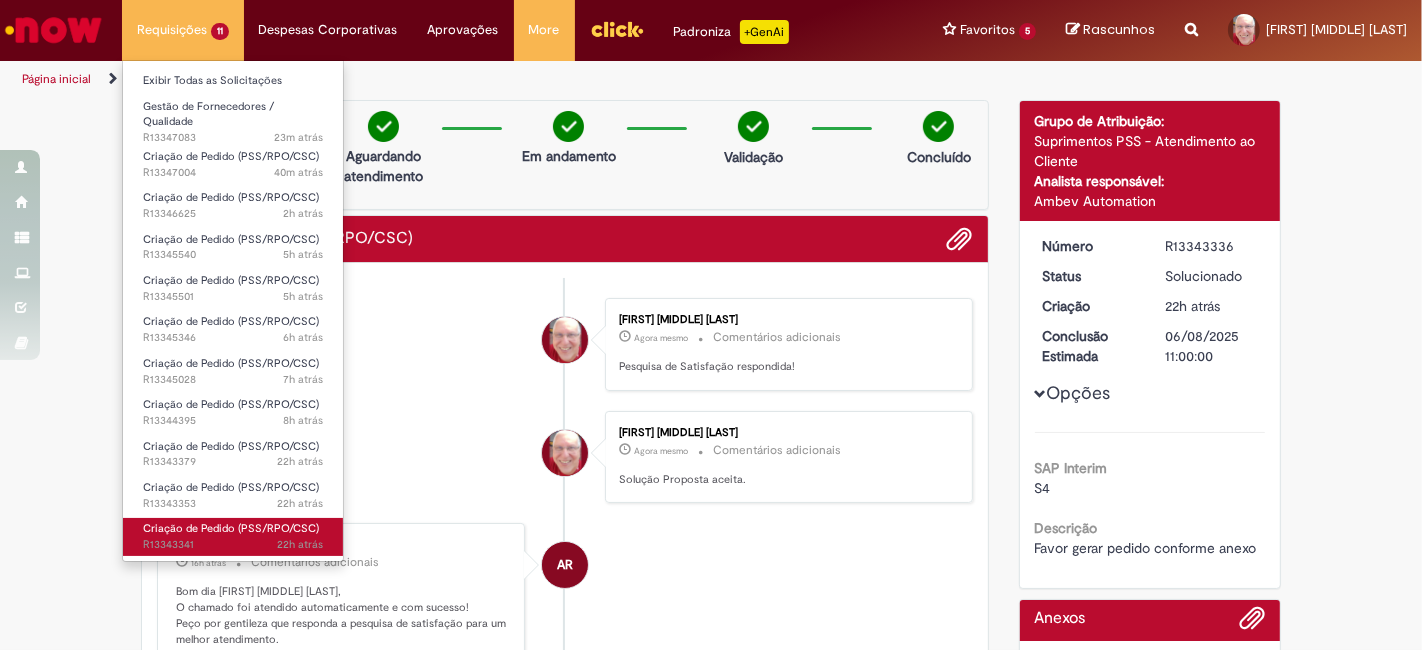 click on "22h atrás 22 horas atrás  R13343341" at bounding box center (233, 545) 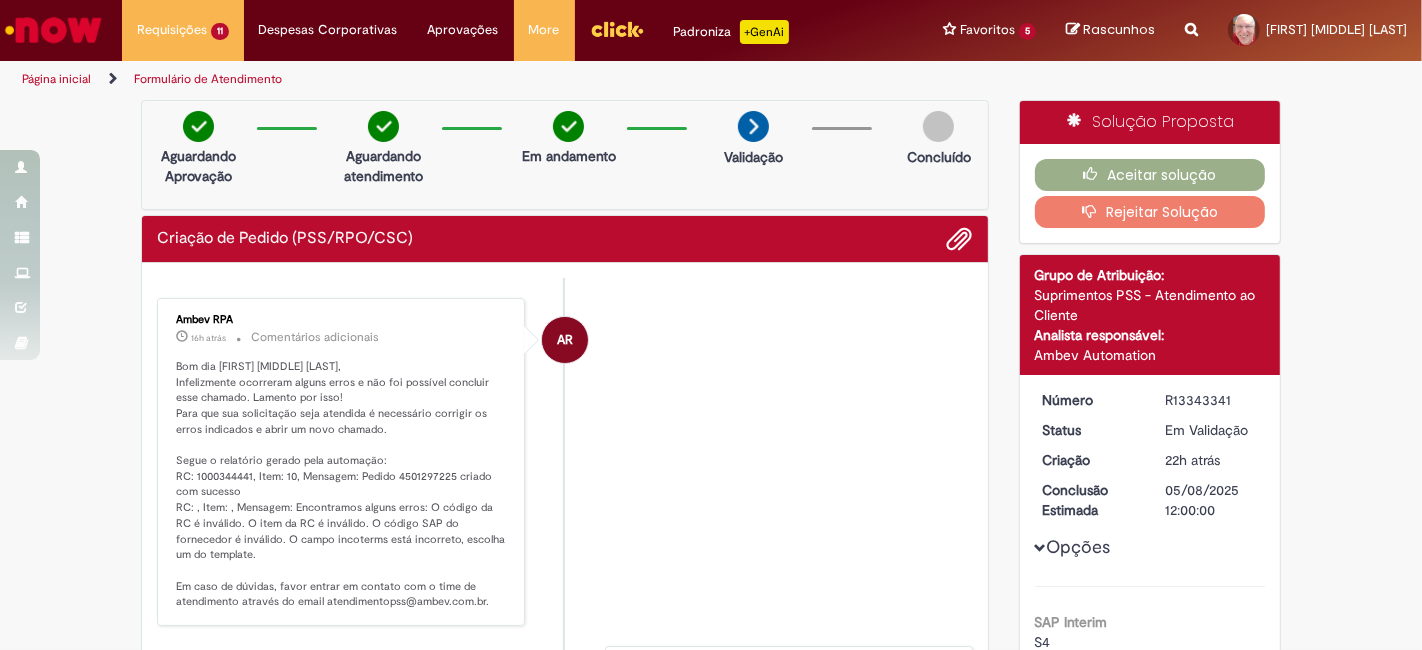 click on "Bom dia [FIRST] [MIDDLE] [LAST],
Infelizmente ocorreram alguns erros e não foi possível concluir esse chamado. Lamento por isso!
Para que sua solicitação seja atendida é necessário corrigir os erros indicados e abrir um novo chamado.
Segue o relatório gerado pela automação:
RC: 1000344441, Item: 10, Mensagem: Pedido 4501297225 criado com sucesso
RC: , Item: , Mensagem: Encontramos alguns erros: O código da RC é inválido. O item da RC é inválido. O código SAP do fornecedor é inválido. O campo incoterms está incorreto, escolha um do template.
Em caso de dúvidas, favor entrar em contato com o time de atendimento através do email atendimentopss@ambev.com.br." at bounding box center [342, 484] 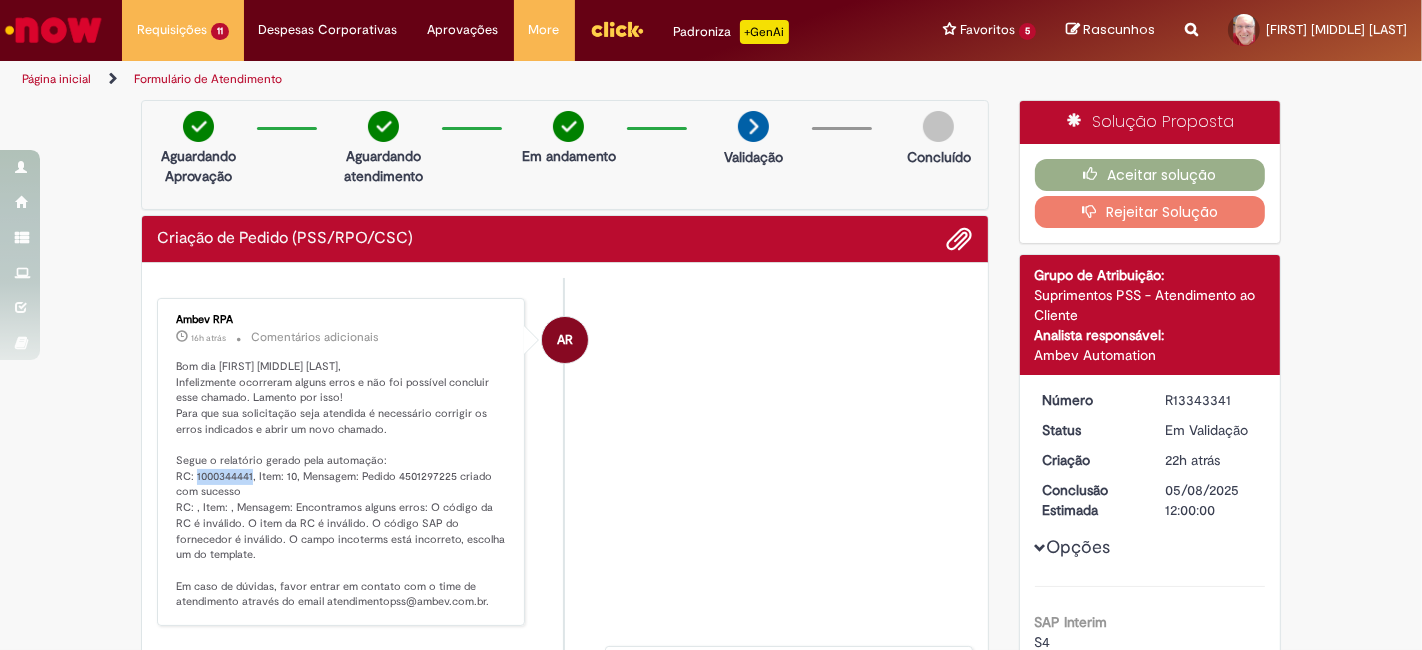 click on "Bom dia [FIRST] [MIDDLE] [LAST],
Infelizmente ocorreram alguns erros e não foi possível concluir esse chamado. Lamento por isso!
Para que sua solicitação seja atendida é necessário corrigir os erros indicados e abrir um novo chamado.
Segue o relatório gerado pela automação:
RC: 1000344441, Item: 10, Mensagem: Pedido 4501297225 criado com sucesso
RC: , Item: , Mensagem: Encontramos alguns erros: O código da RC é inválido. O item da RC é inválido. O código SAP do fornecedor é inválido. O campo incoterms está incorreto, escolha um do template.
Em caso de dúvidas, favor entrar em contato com o time de atendimento através do email atendimentopss@ambev.com.br." at bounding box center [342, 484] 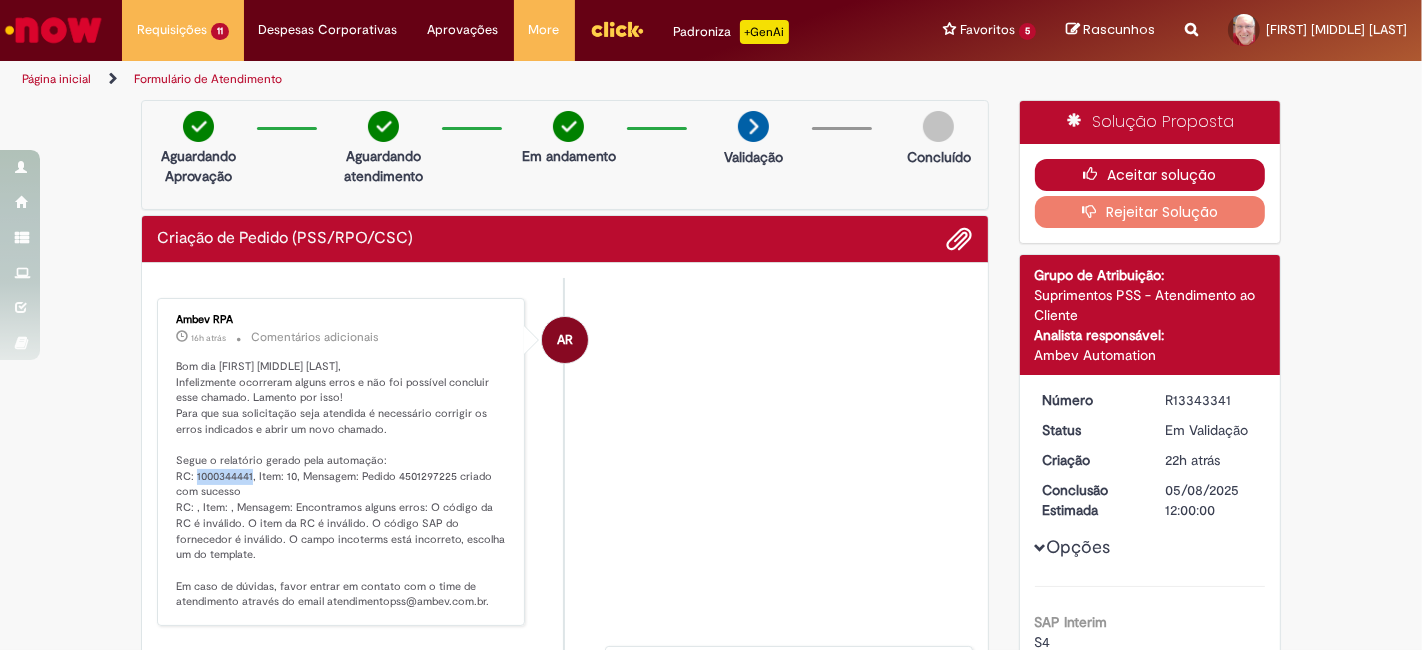 click on "Aceitar solução" at bounding box center [1150, 175] 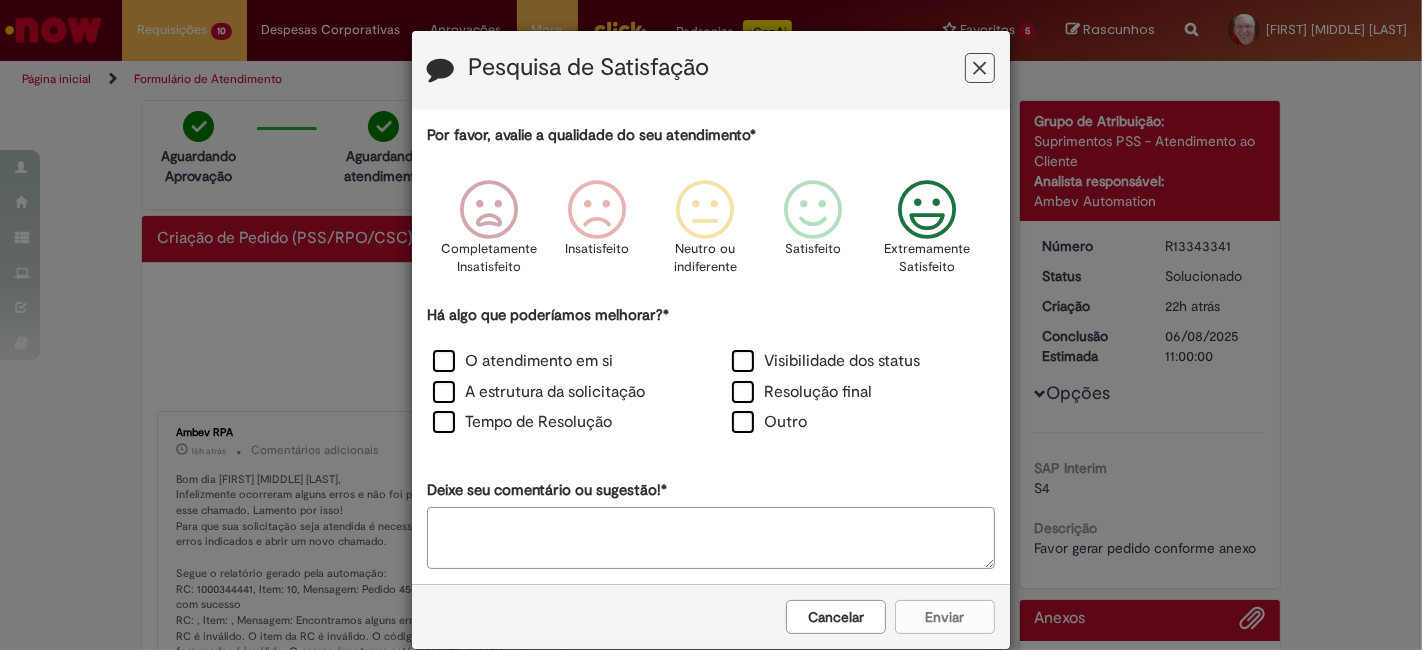 click at bounding box center [927, 210] 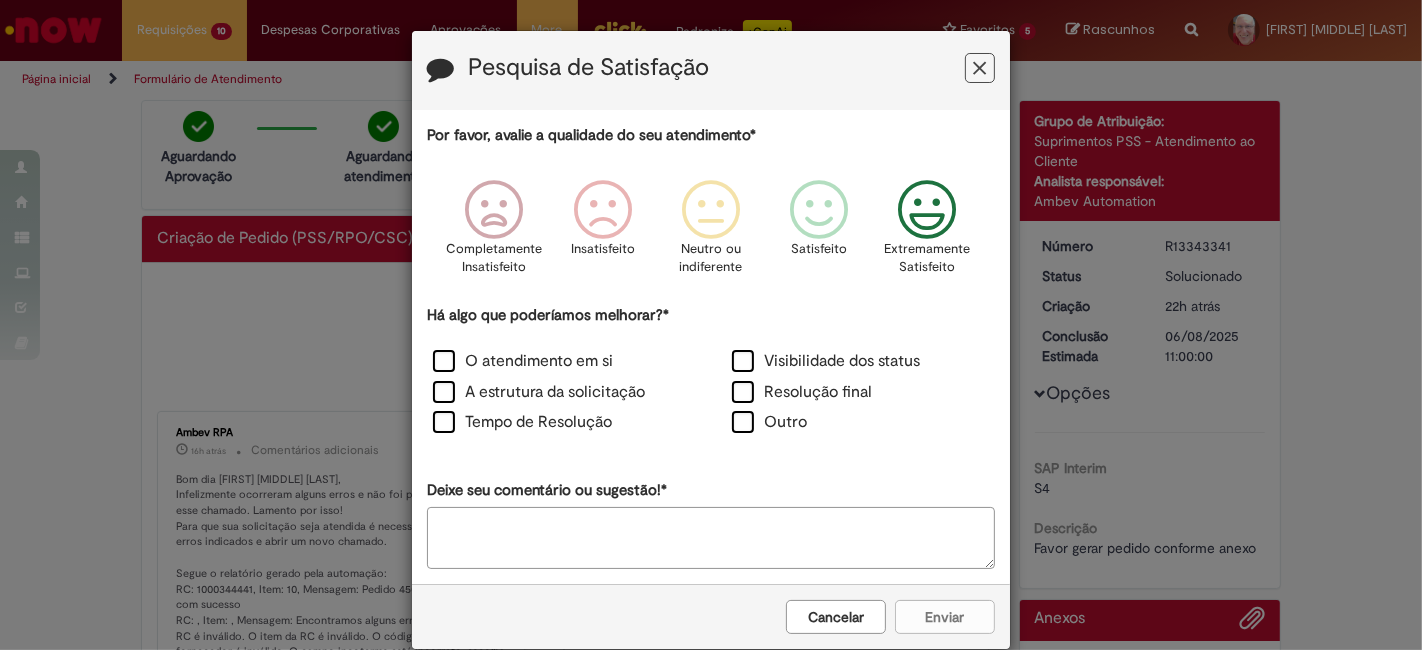 click on "O atendimento em si" at bounding box center (561, 363) 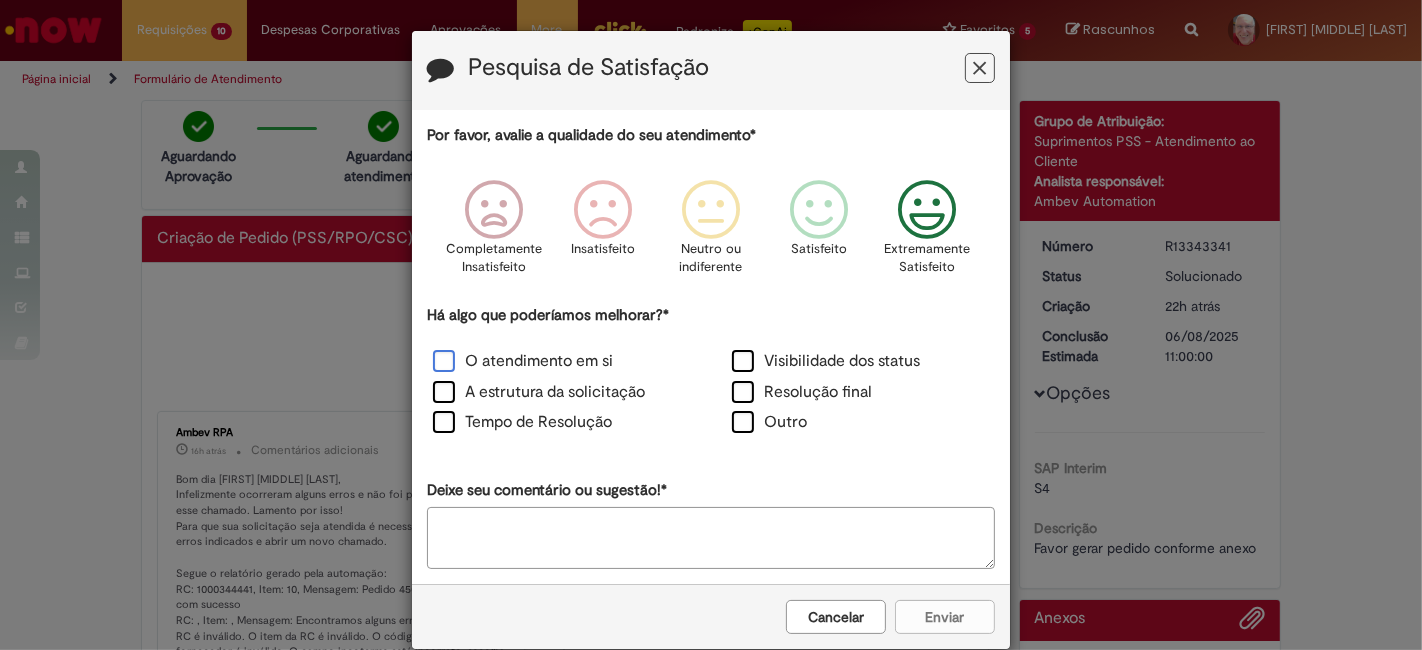 click on "O atendimento em si" at bounding box center (523, 361) 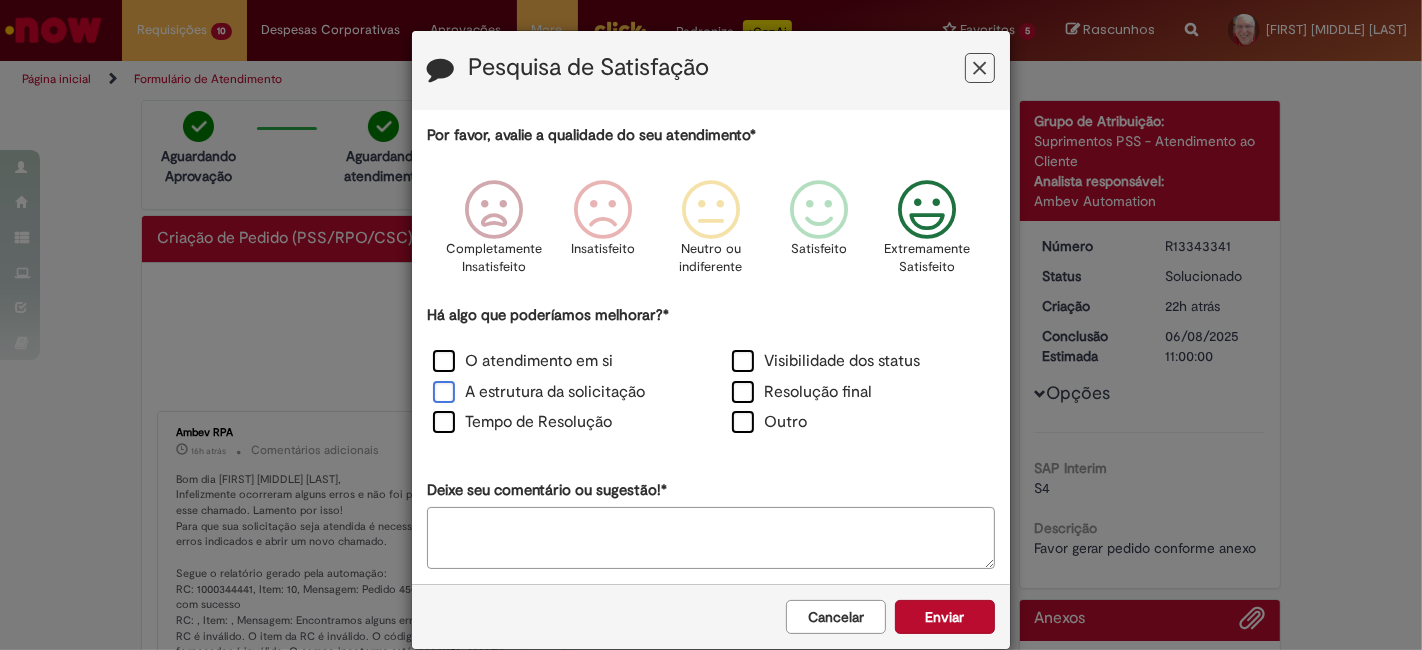 click on "A estrutura da solicitação" at bounding box center [539, 392] 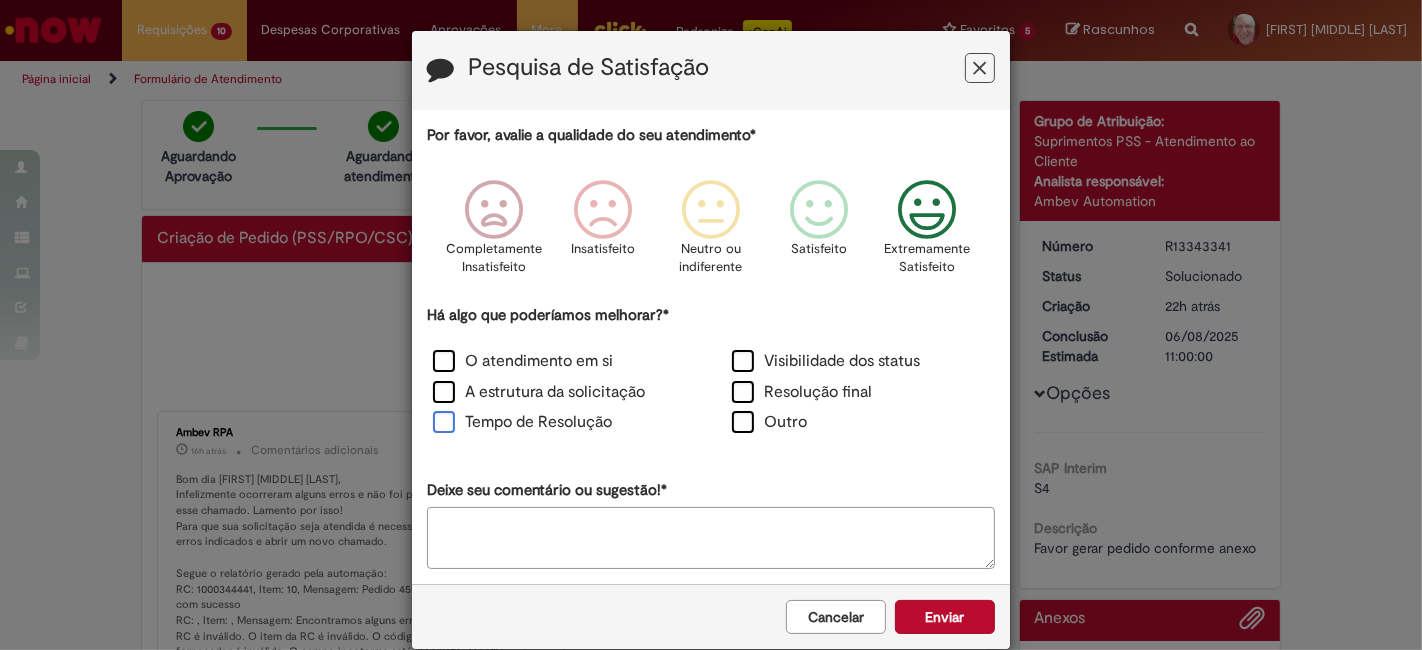 click on "Tempo de Resolução" at bounding box center (522, 422) 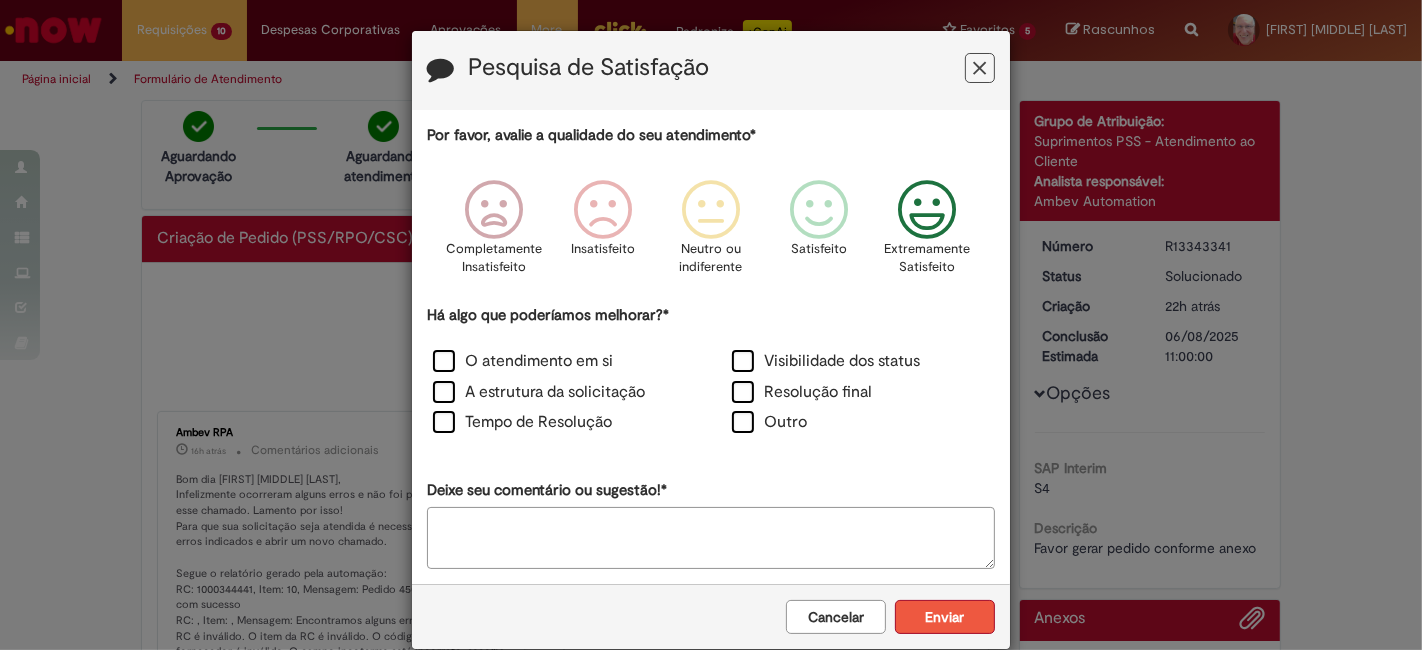 click on "Enviar" at bounding box center [945, 617] 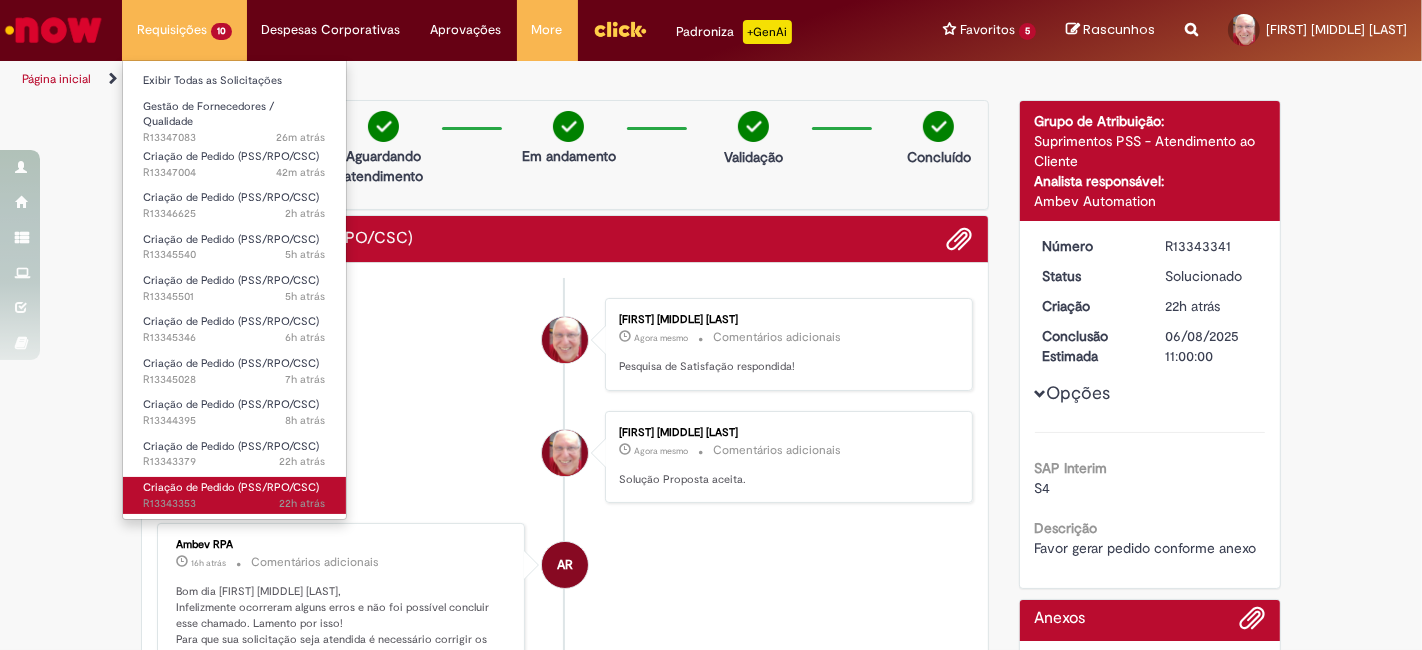 click on "[TIME] atrás [TIME] atrás  R13343353" at bounding box center (234, 504) 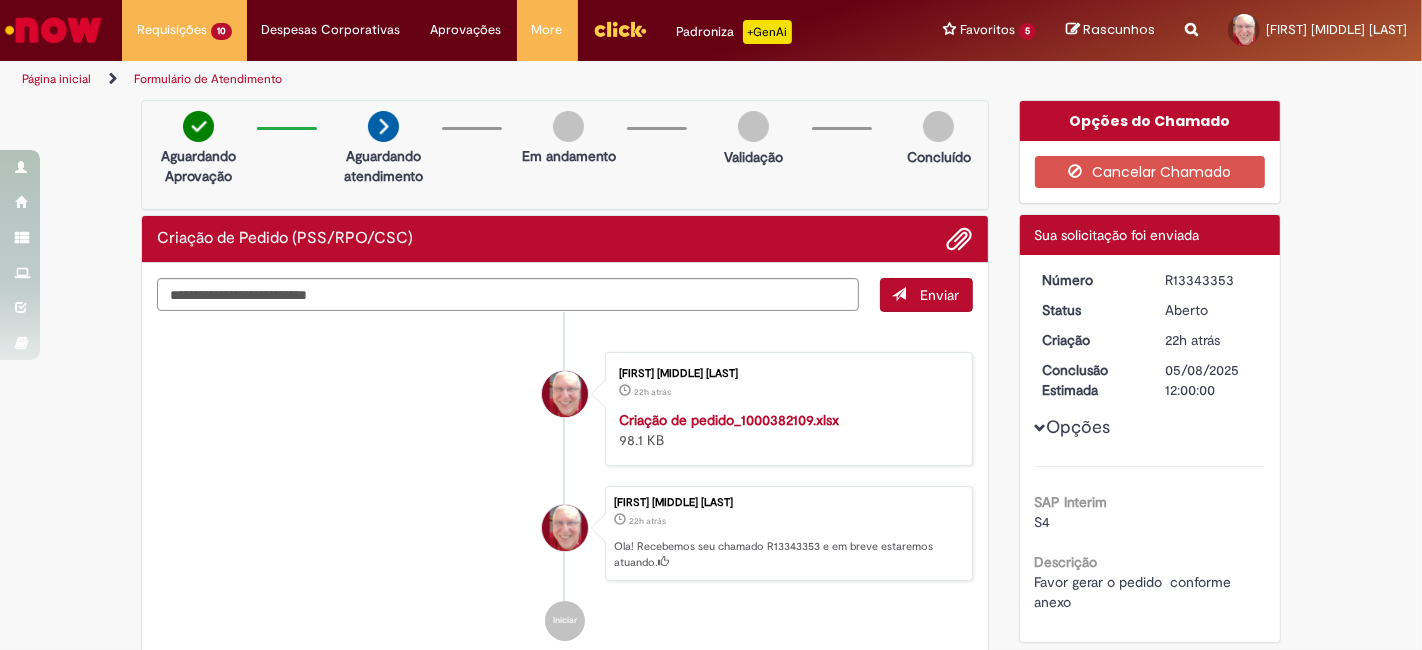 click on "R13343353" at bounding box center [1211, 280] 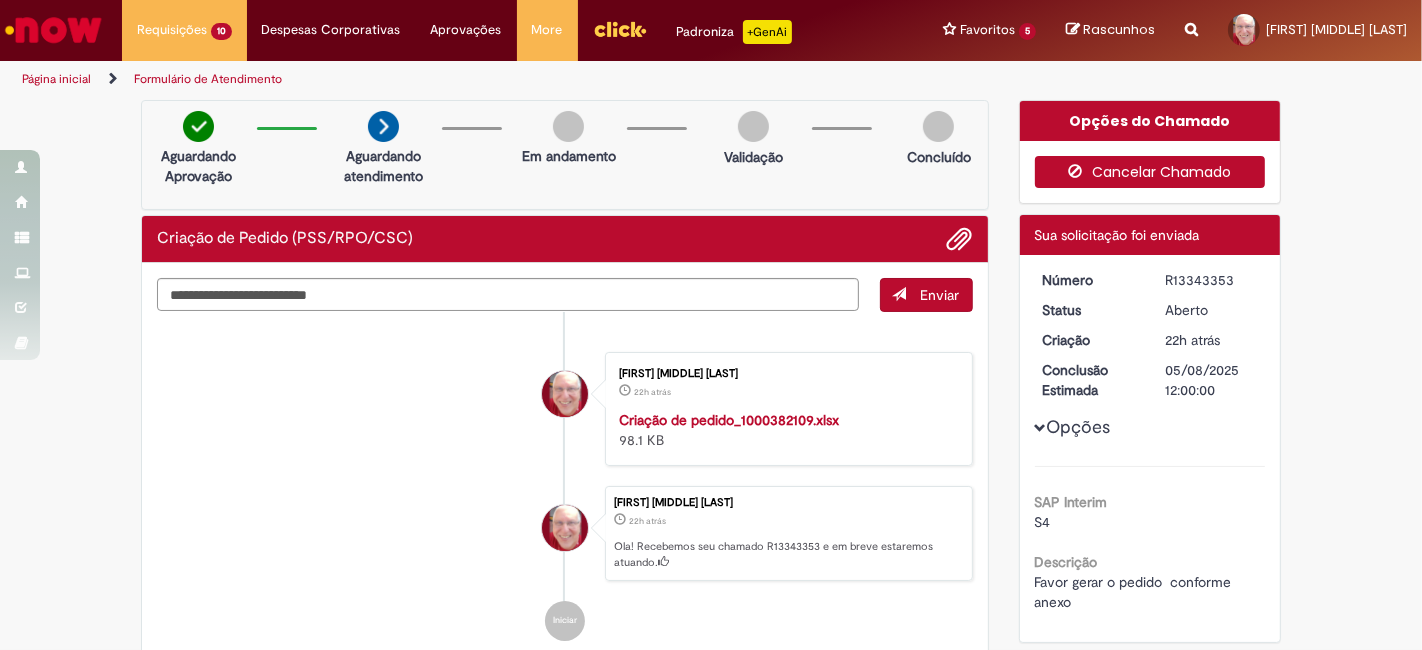click on "Cancelar Chamado" at bounding box center (1150, 172) 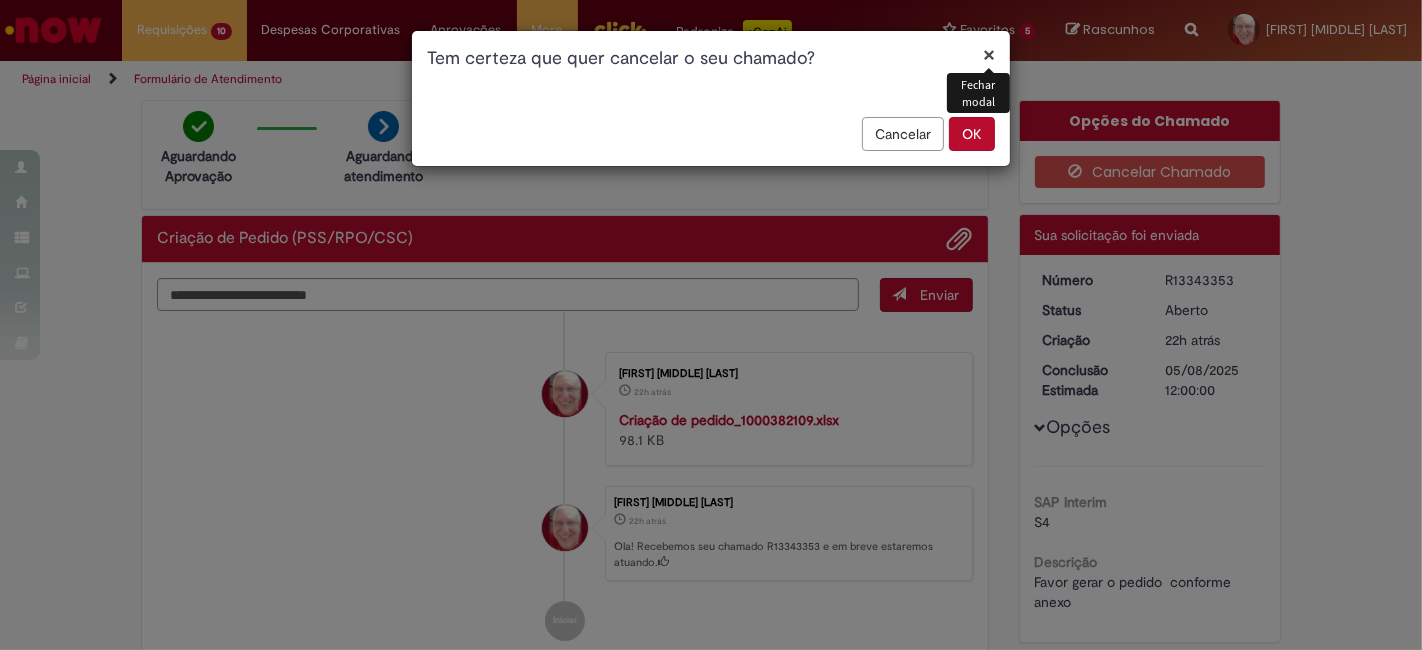 click on "OK" at bounding box center (972, 134) 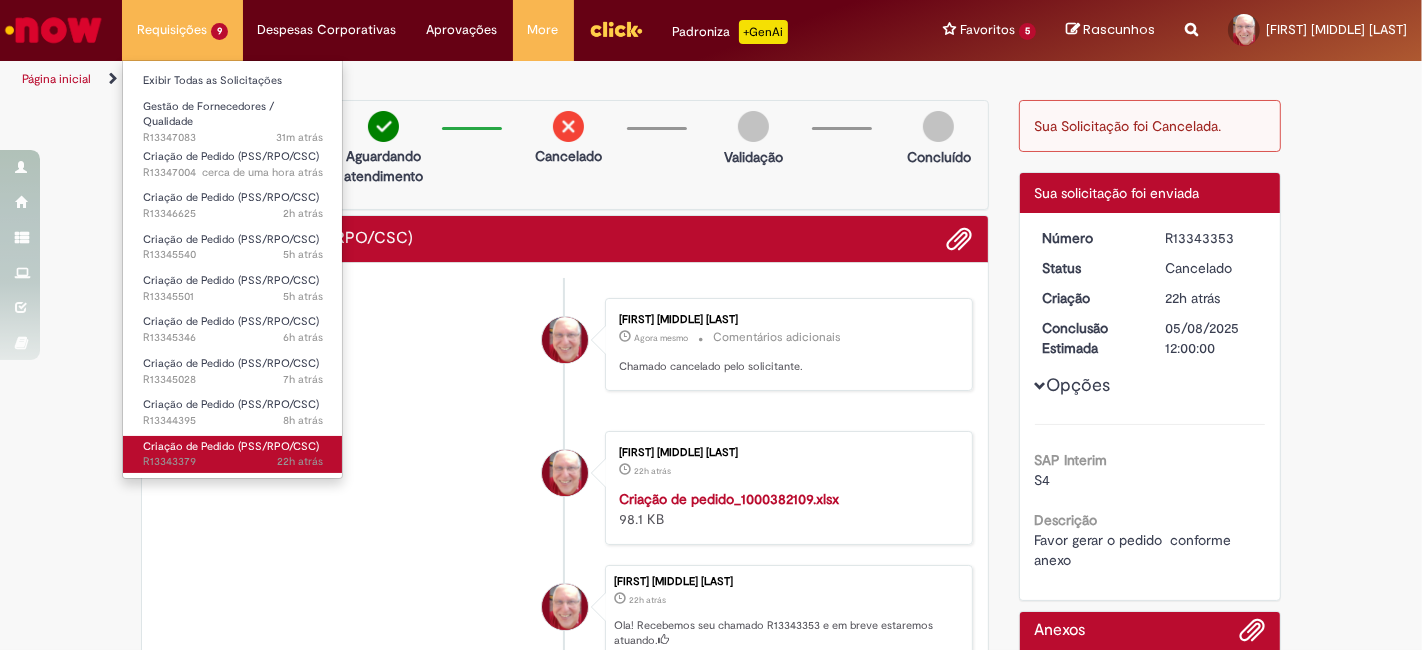 click on "22h atrás 22 horas atrás  R13343379" at bounding box center [233, 462] 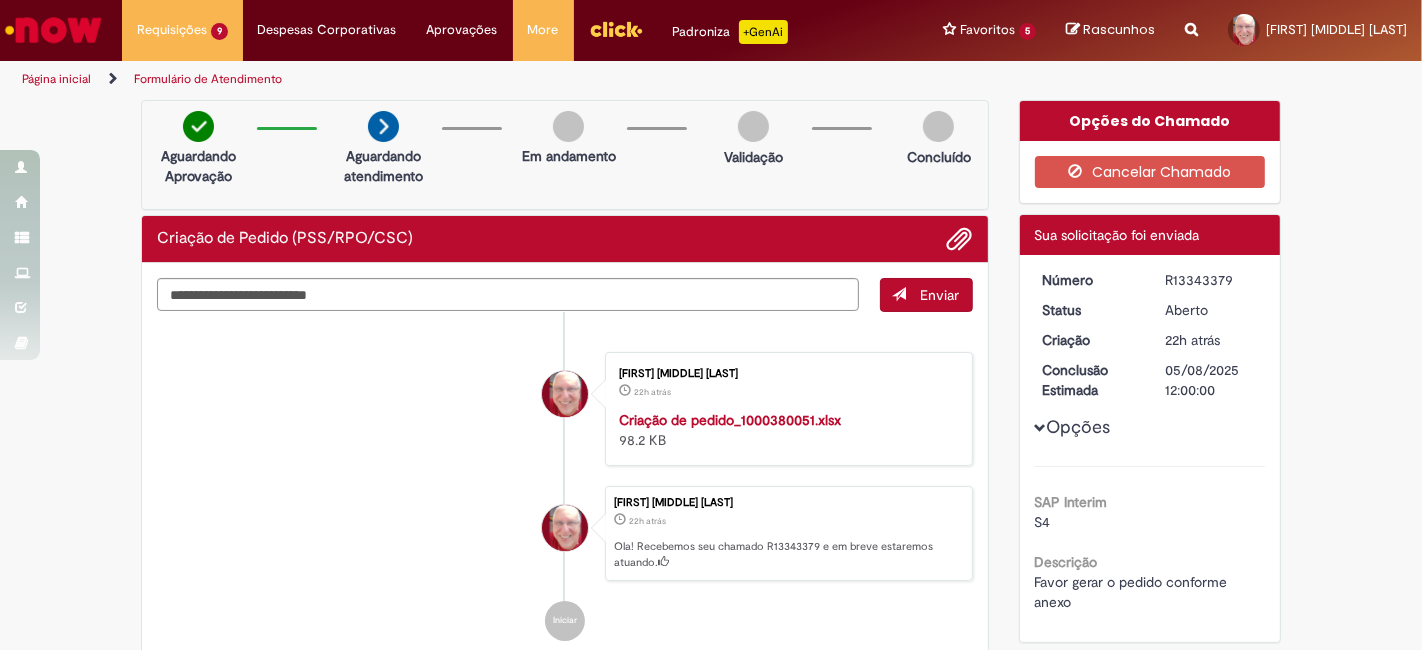 click on "R13343379" at bounding box center [1211, 280] 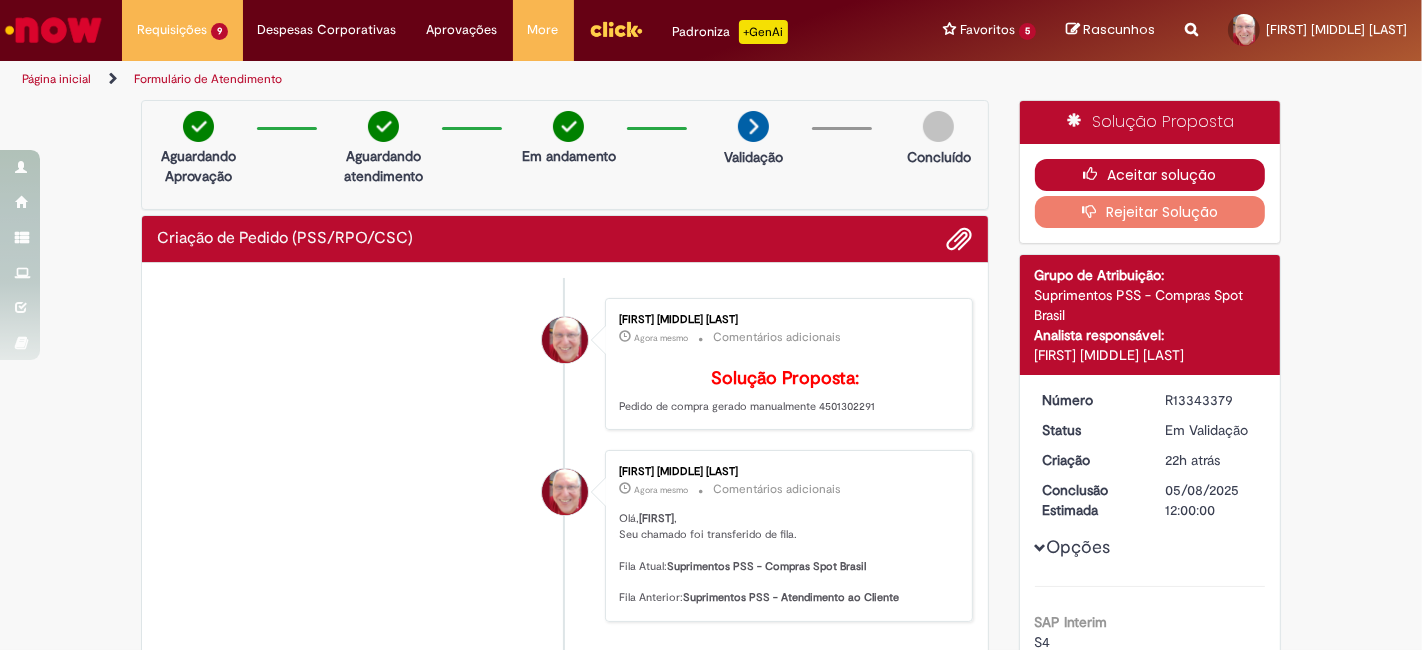 click on "Aceitar solução" at bounding box center [1150, 175] 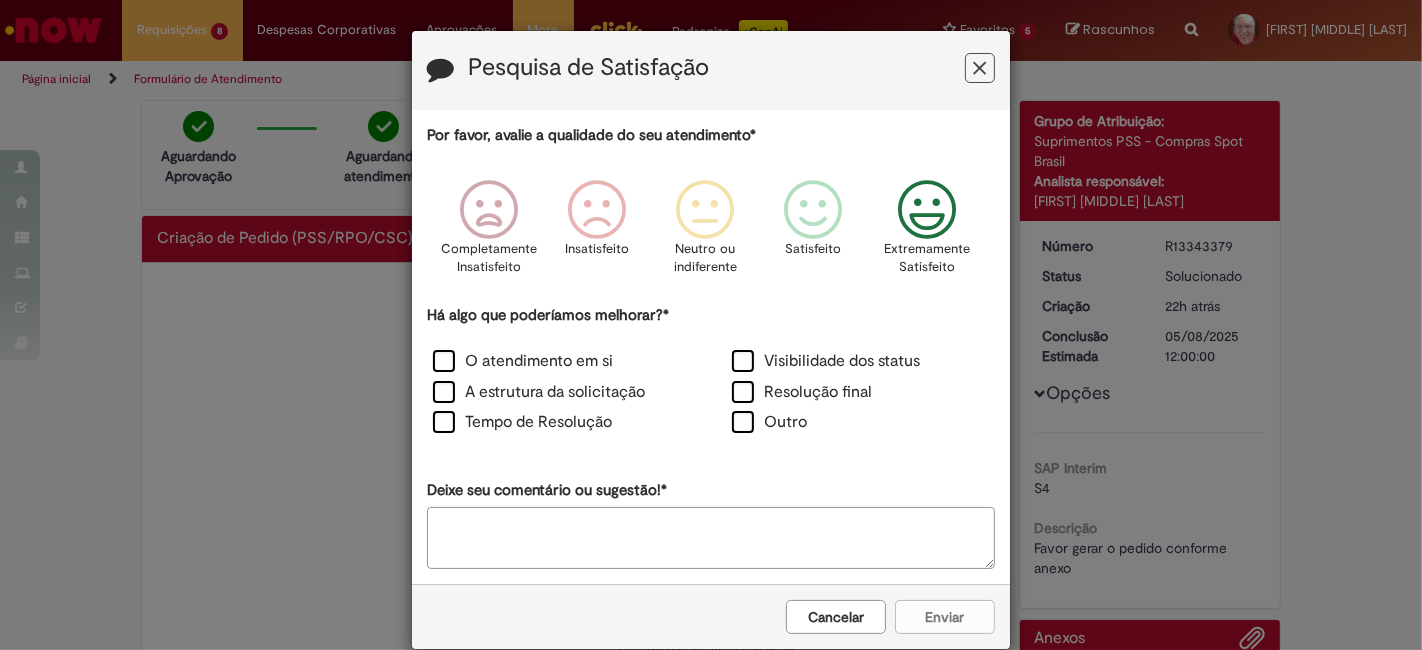 click at bounding box center (927, 210) 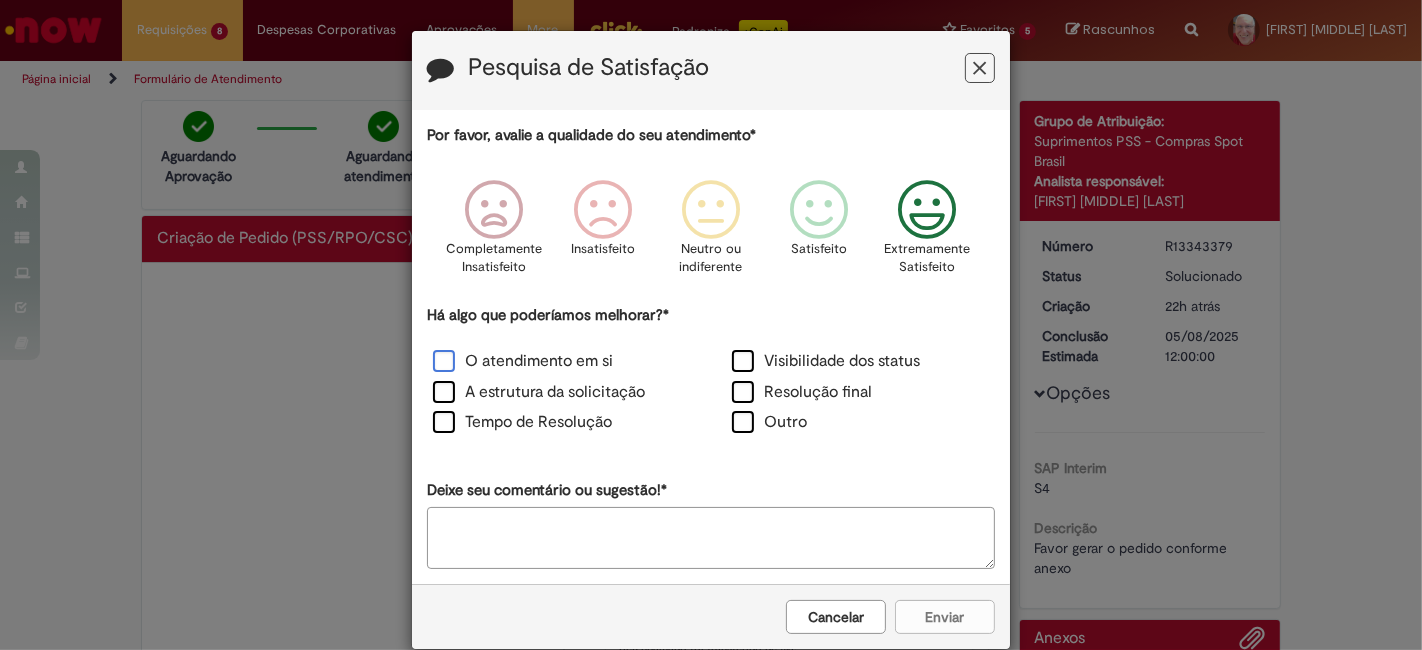 click on "O atendimento em si" at bounding box center (523, 361) 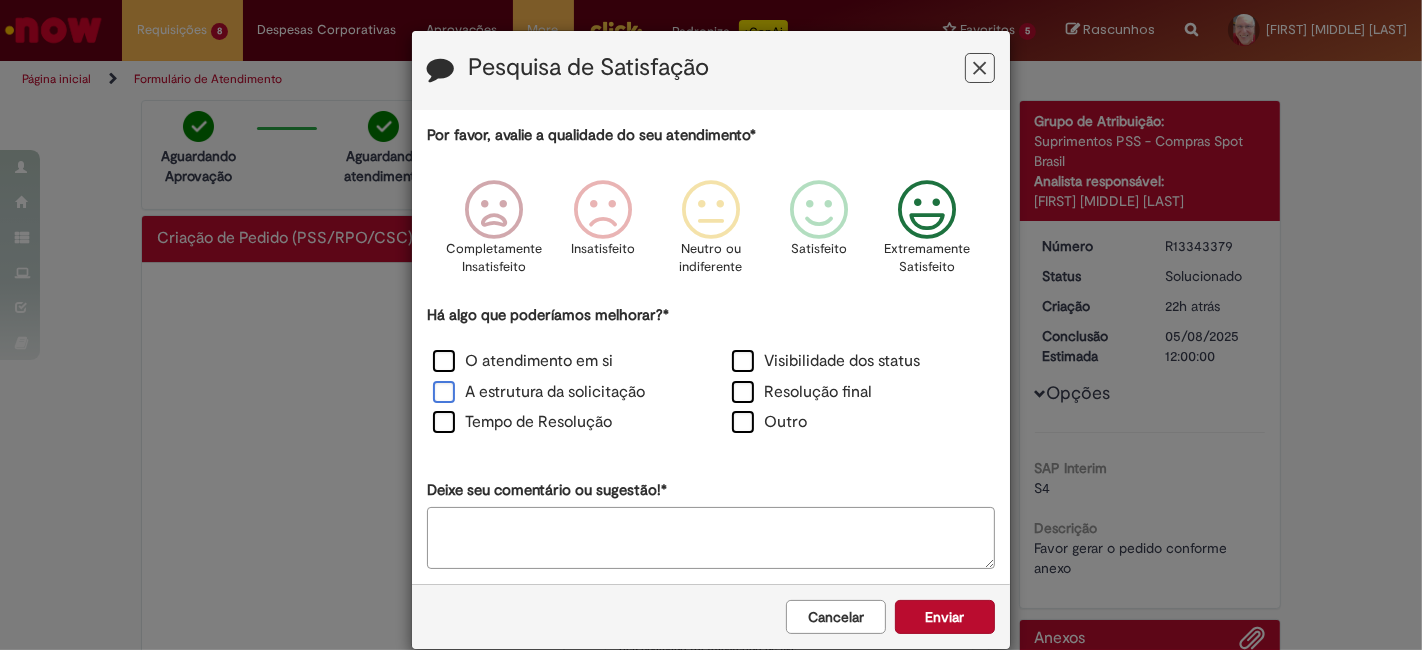 click on "A estrutura da solicitação" at bounding box center (539, 392) 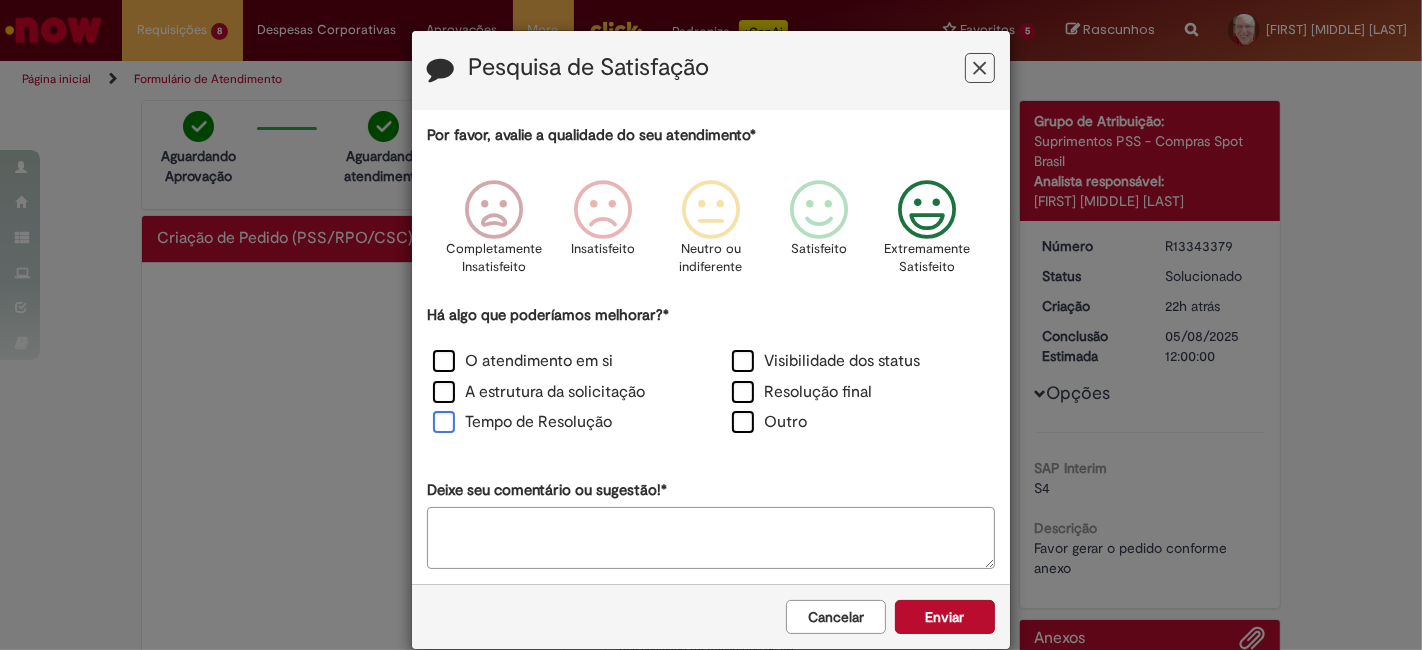 click on "Tempo de Resolução" at bounding box center (522, 422) 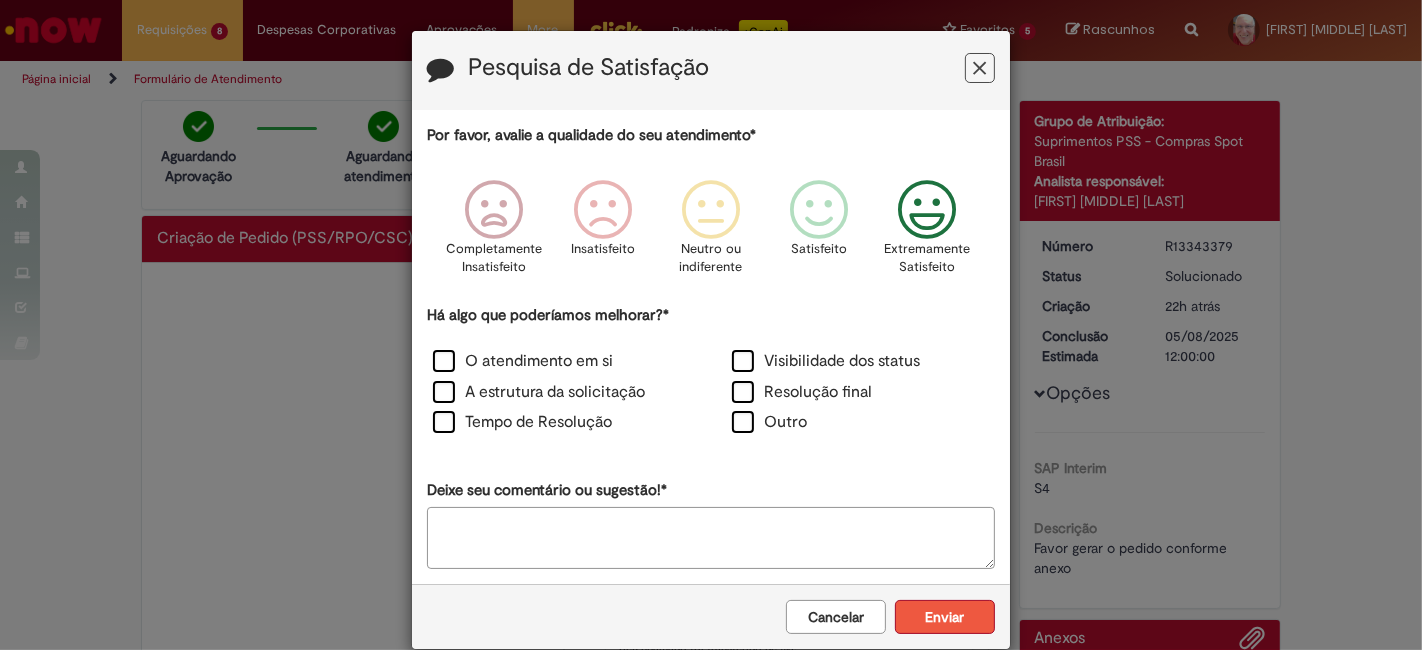 click on "Enviar" at bounding box center [945, 617] 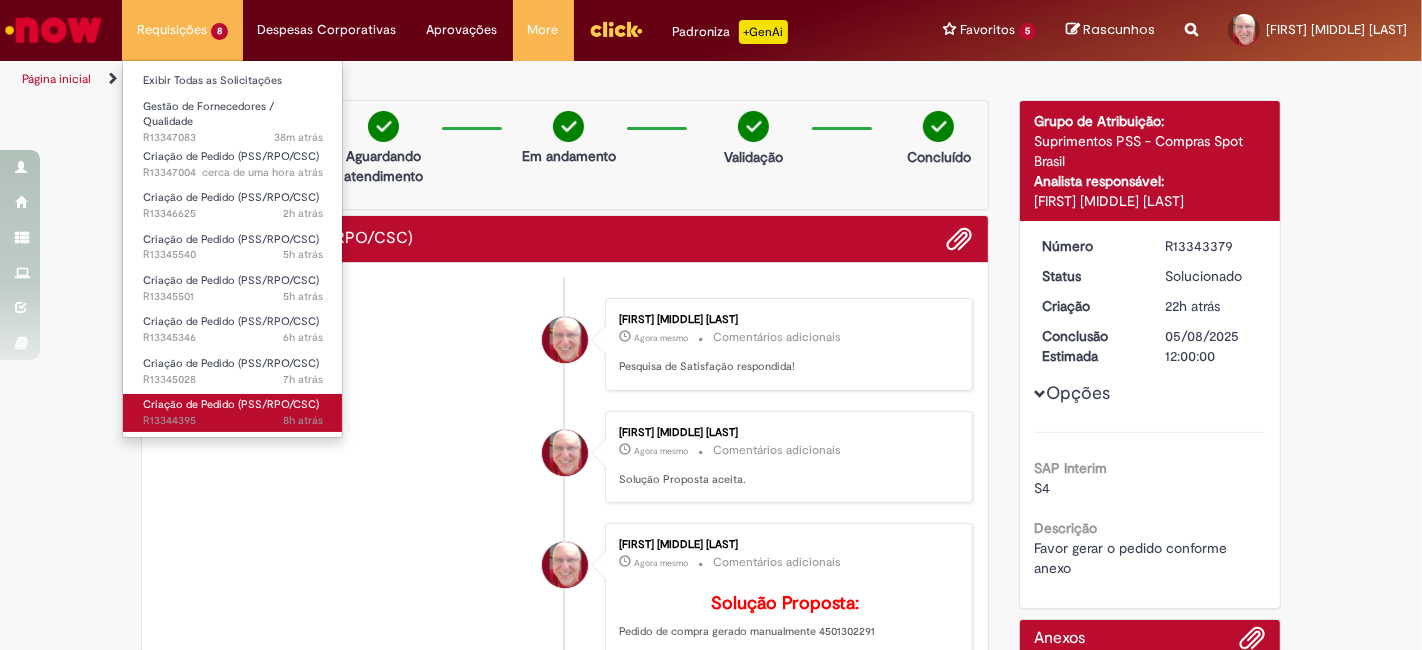 click on "Criação de Pedido (PSS/RPO/CSC)" at bounding box center [231, 404] 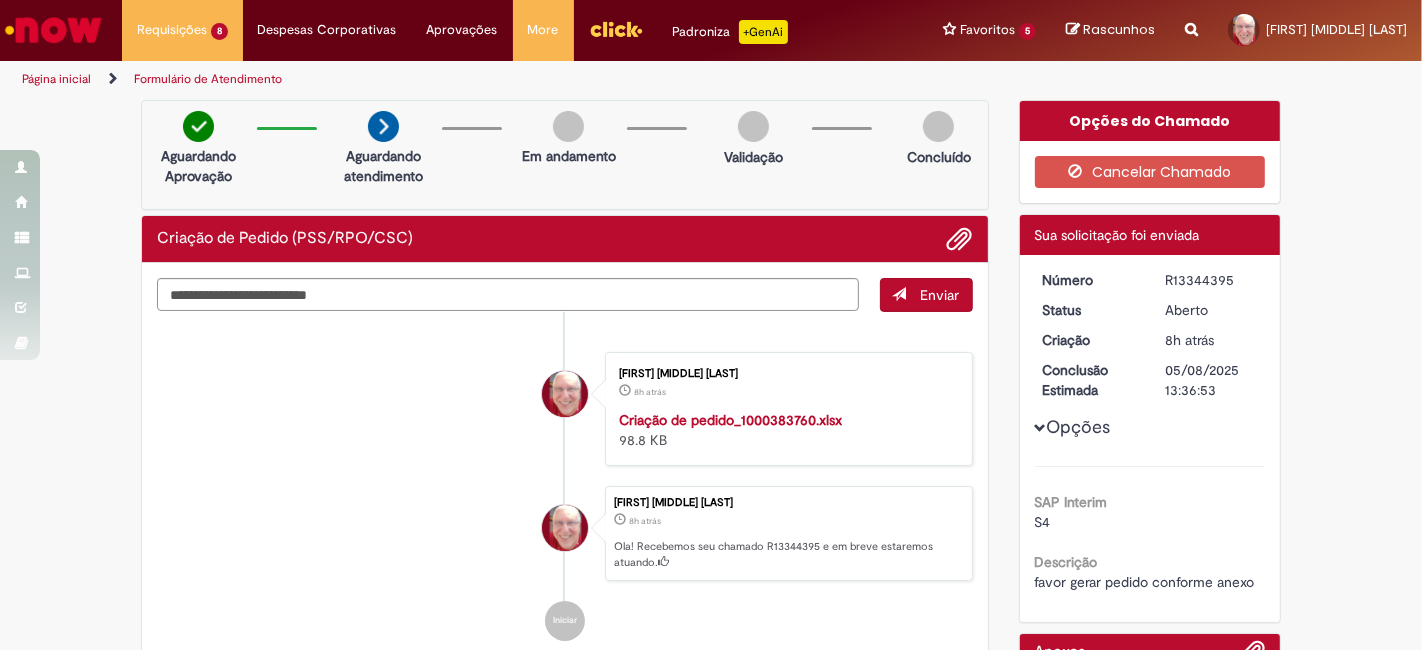 click on "R13344395" at bounding box center (1211, 280) 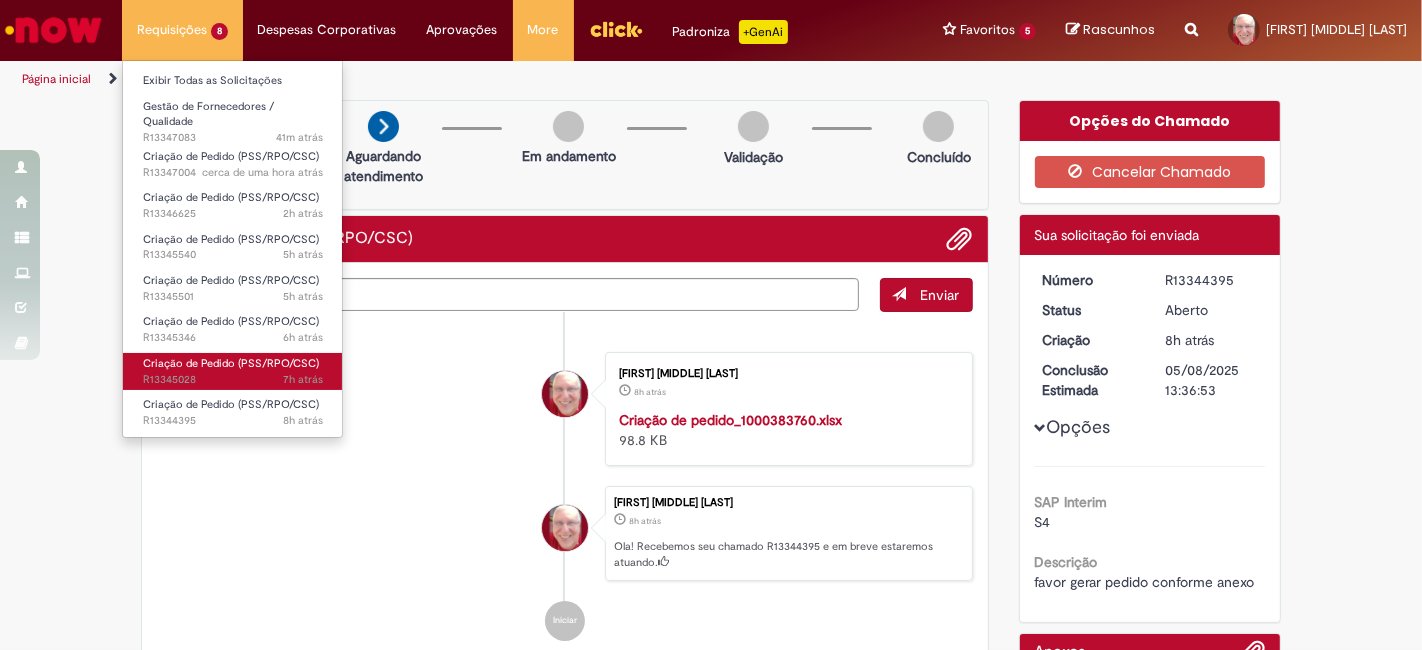 click on "7h atrás 7 horas atrás  R13345028" at bounding box center (233, 380) 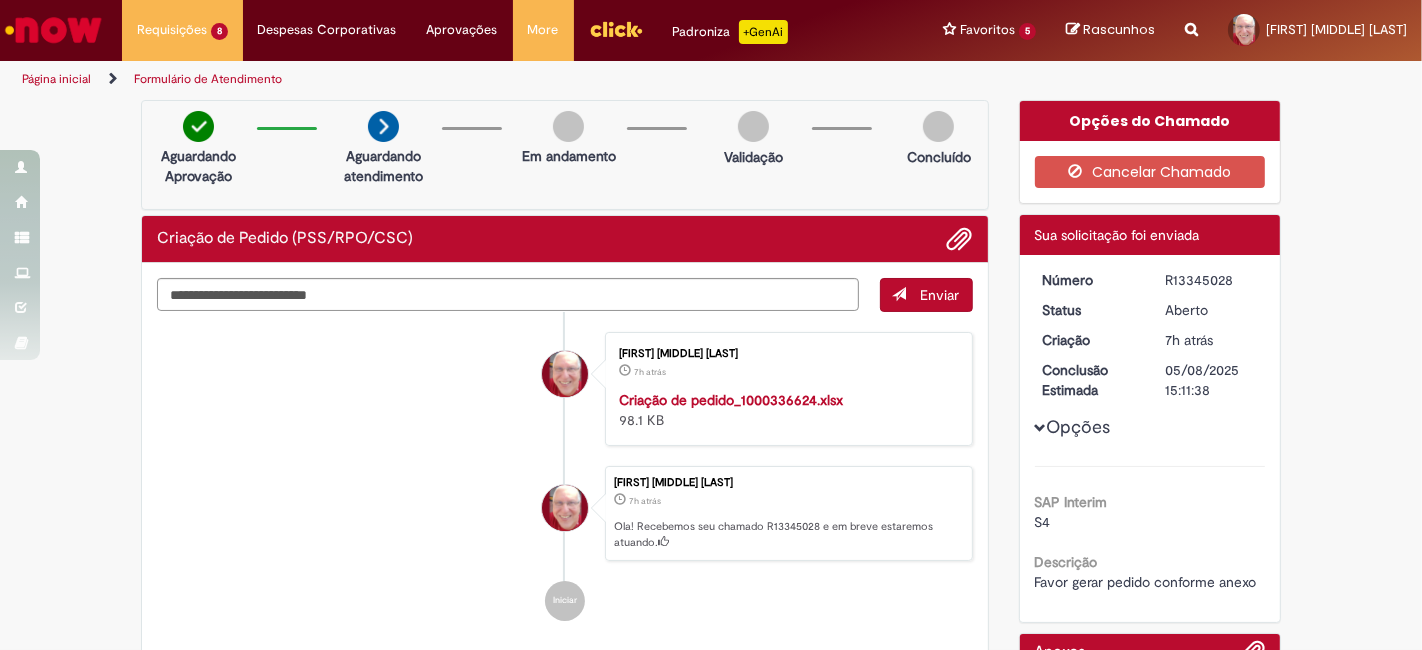 click on "R13345028" at bounding box center (1211, 280) 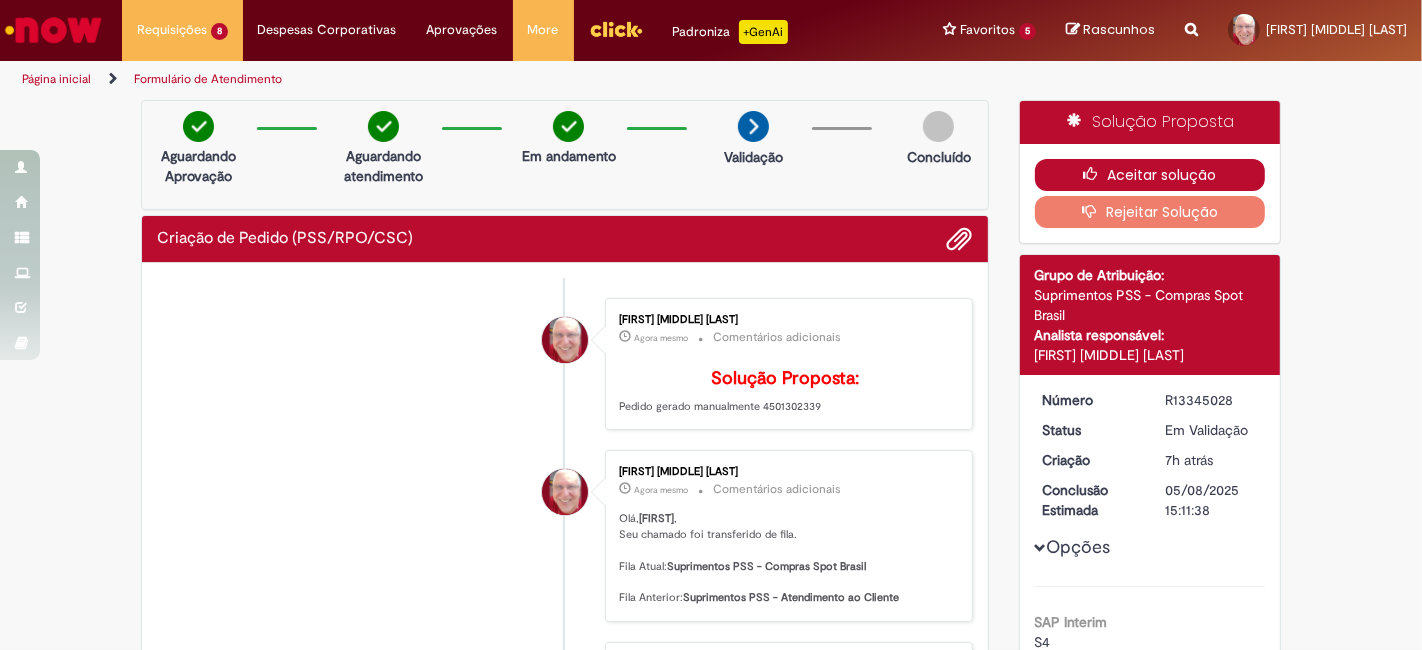 click on "Aceitar solução" at bounding box center (1150, 175) 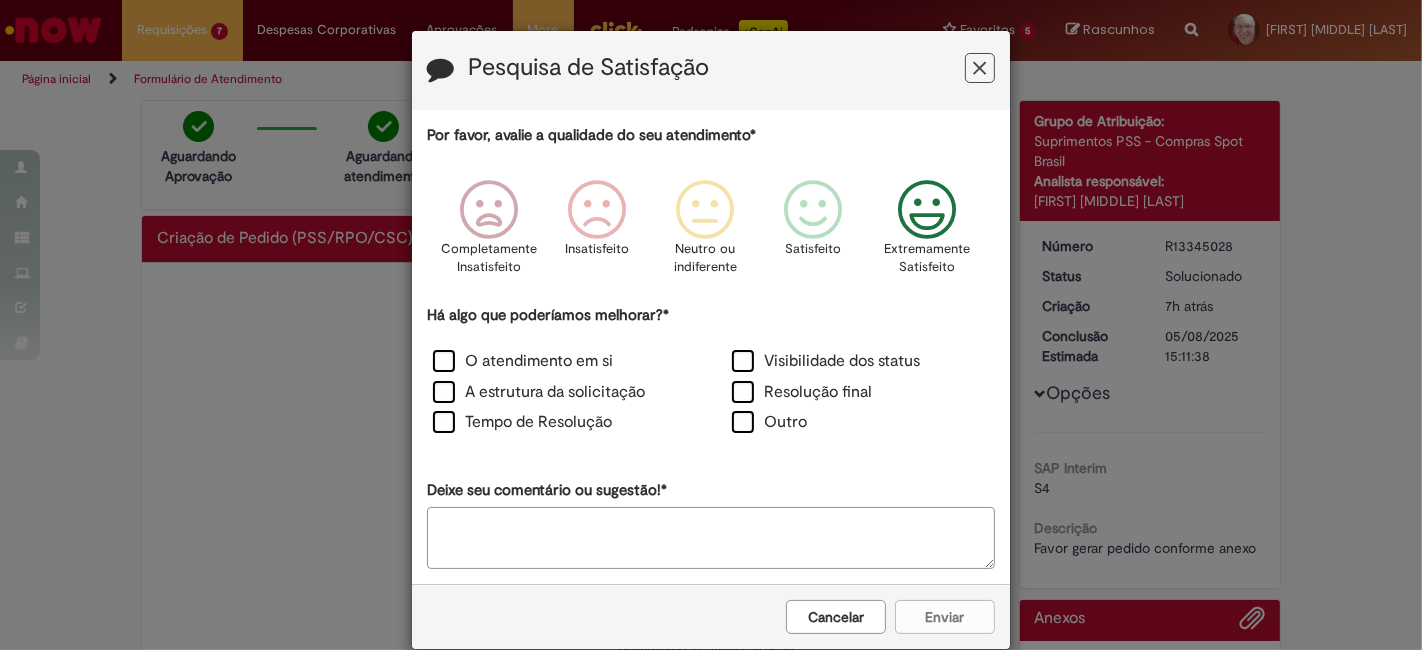 click at bounding box center [927, 210] 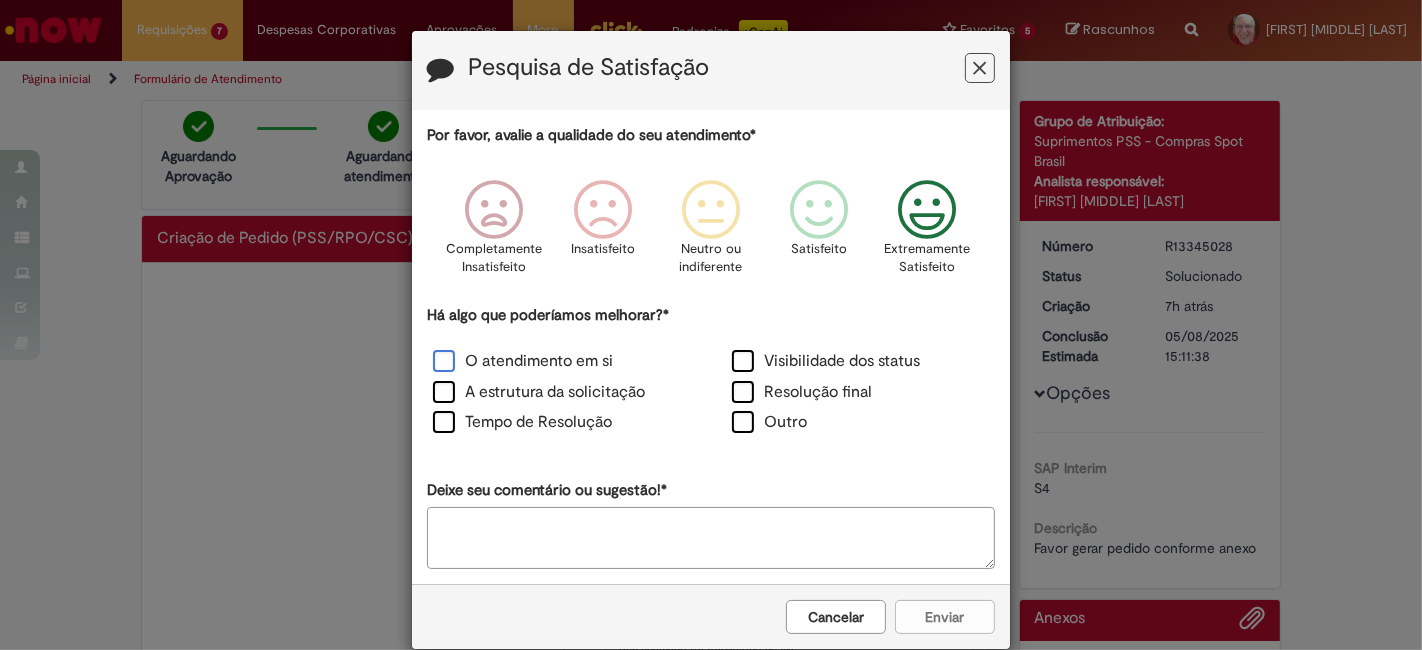click on "O atendimento em si" at bounding box center (523, 361) 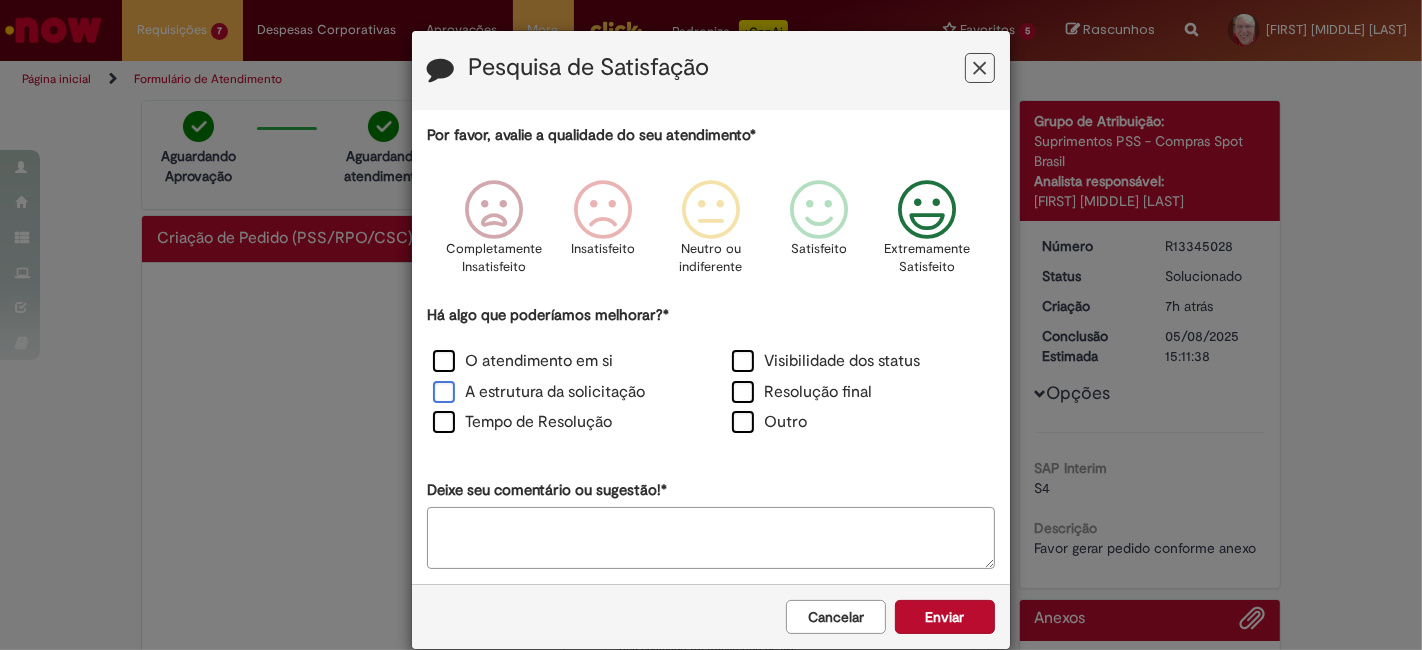 click on "A estrutura da solicitação" at bounding box center [539, 392] 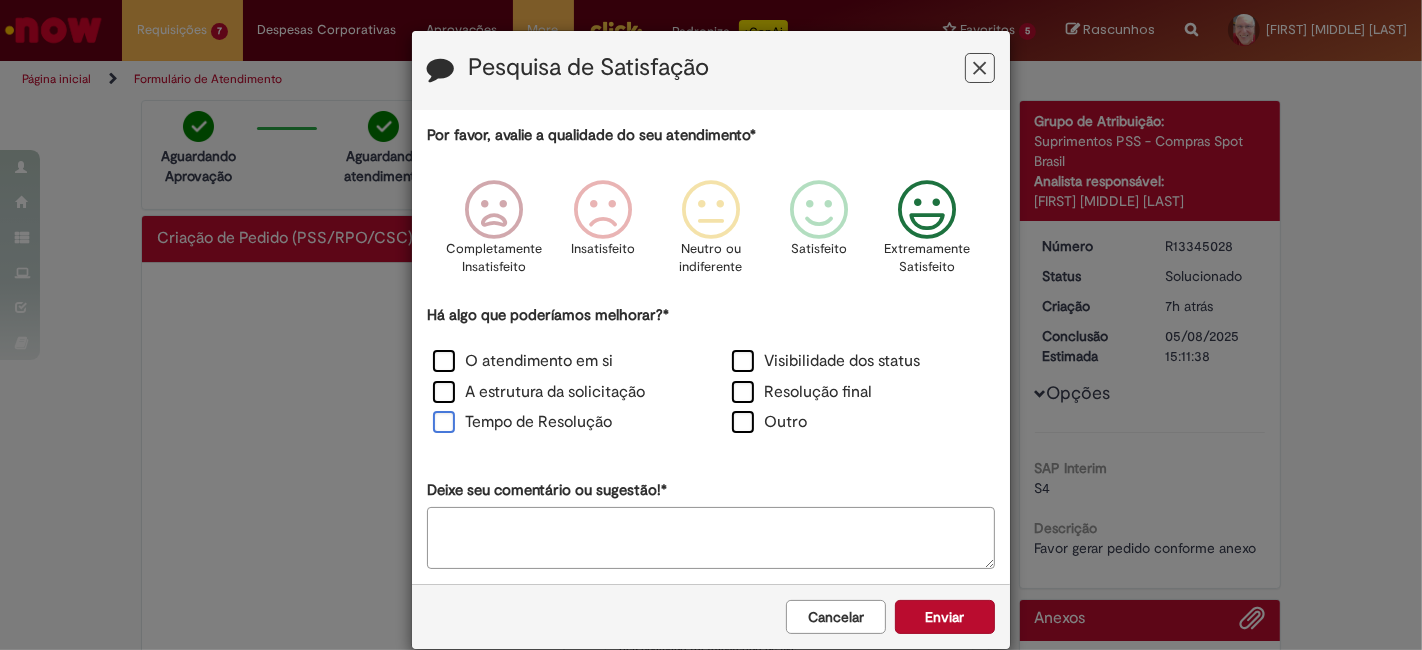 click on "Tempo de Resolução" at bounding box center [522, 422] 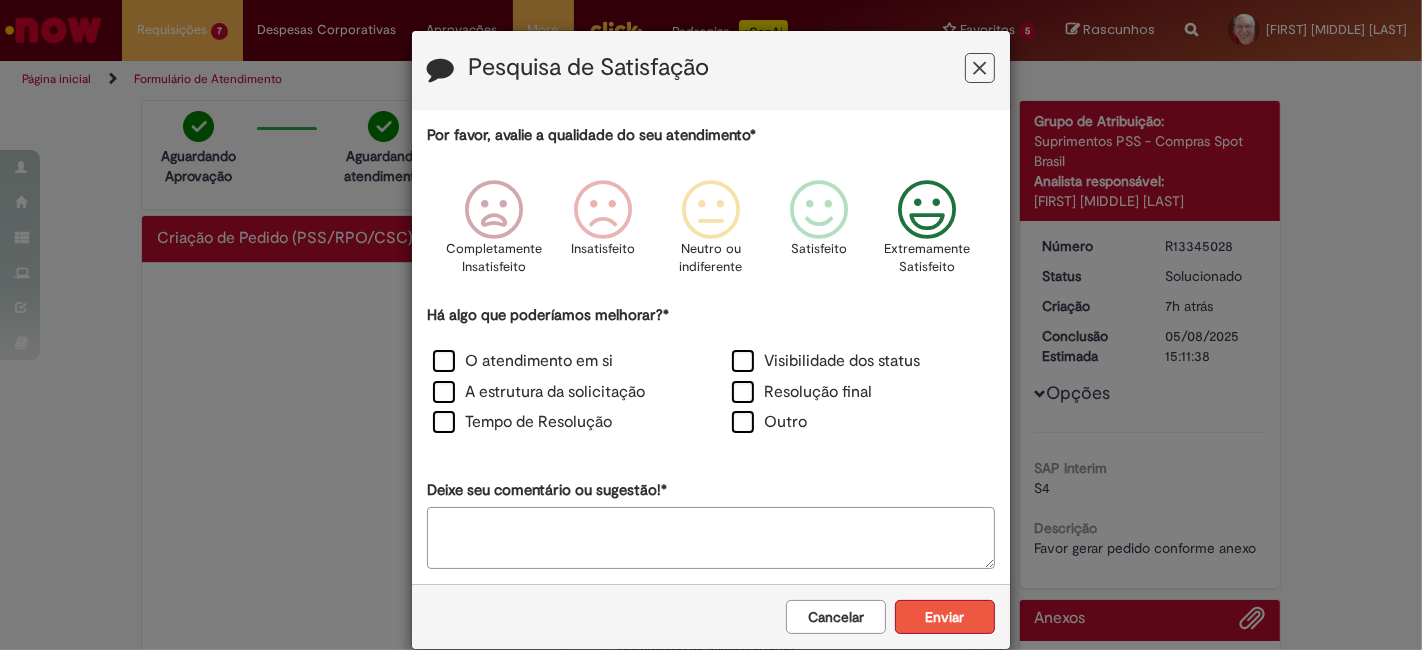 click on "Enviar" at bounding box center (945, 617) 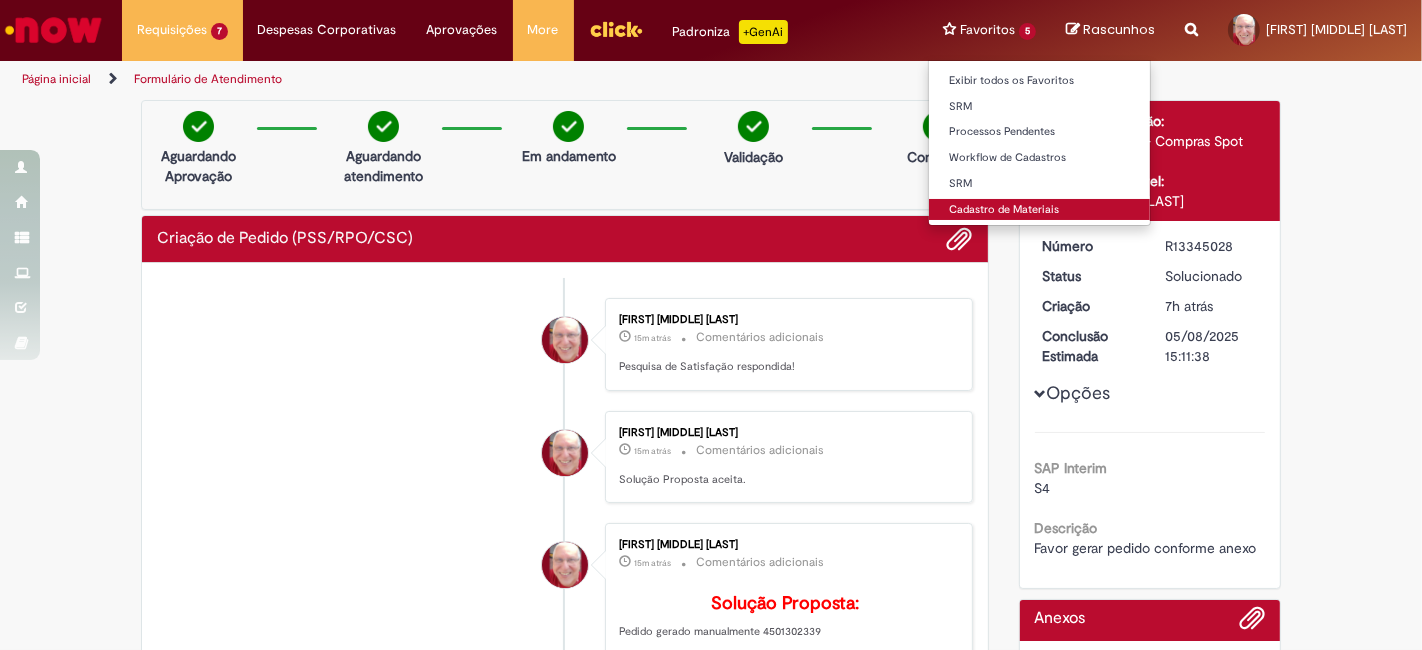 click on "Cadastro de Materiais" at bounding box center (1039, 210) 